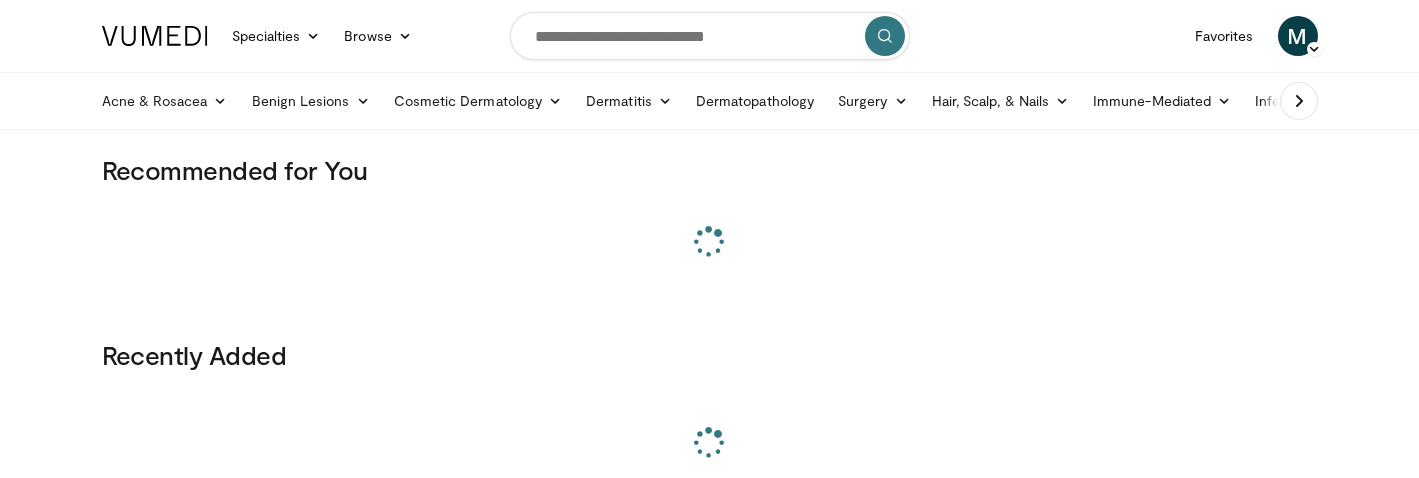 scroll, scrollTop: 0, scrollLeft: 0, axis: both 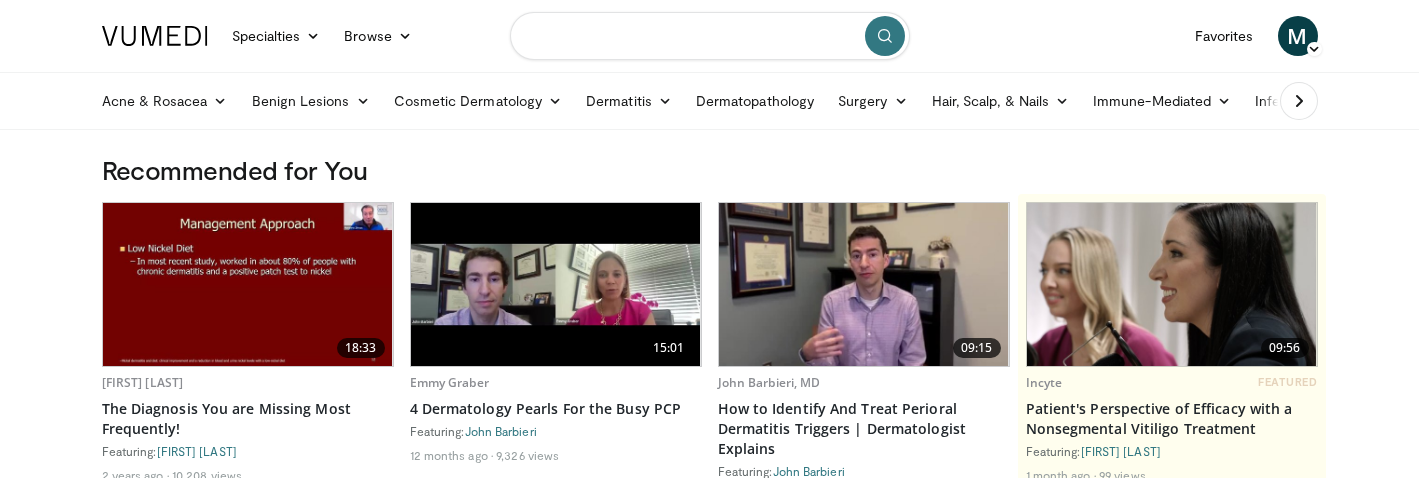 click at bounding box center (710, 36) 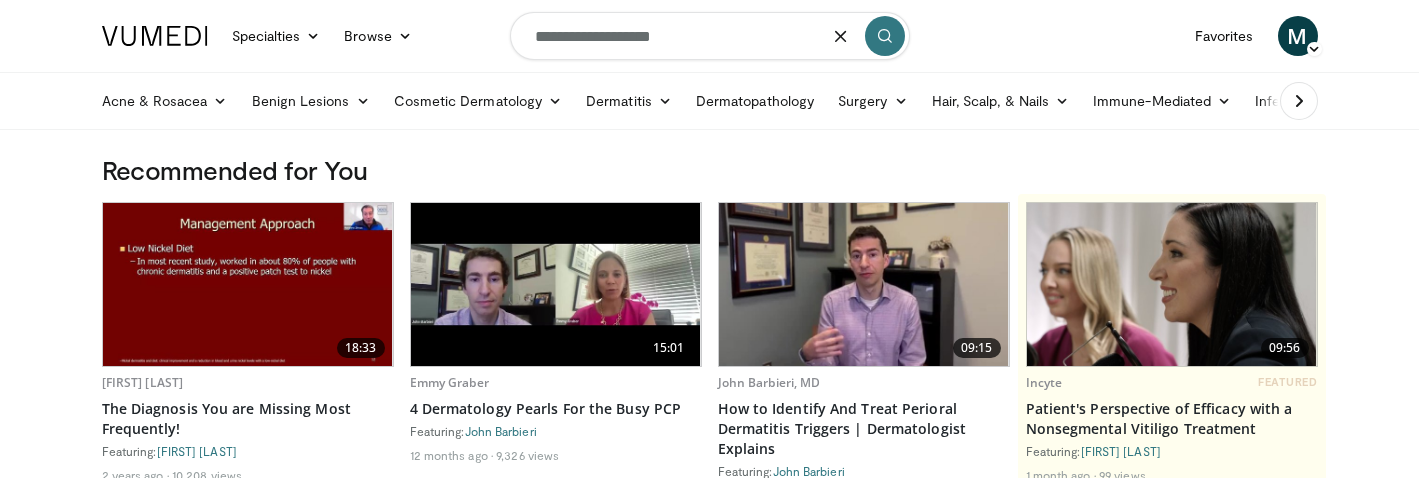 type on "**********" 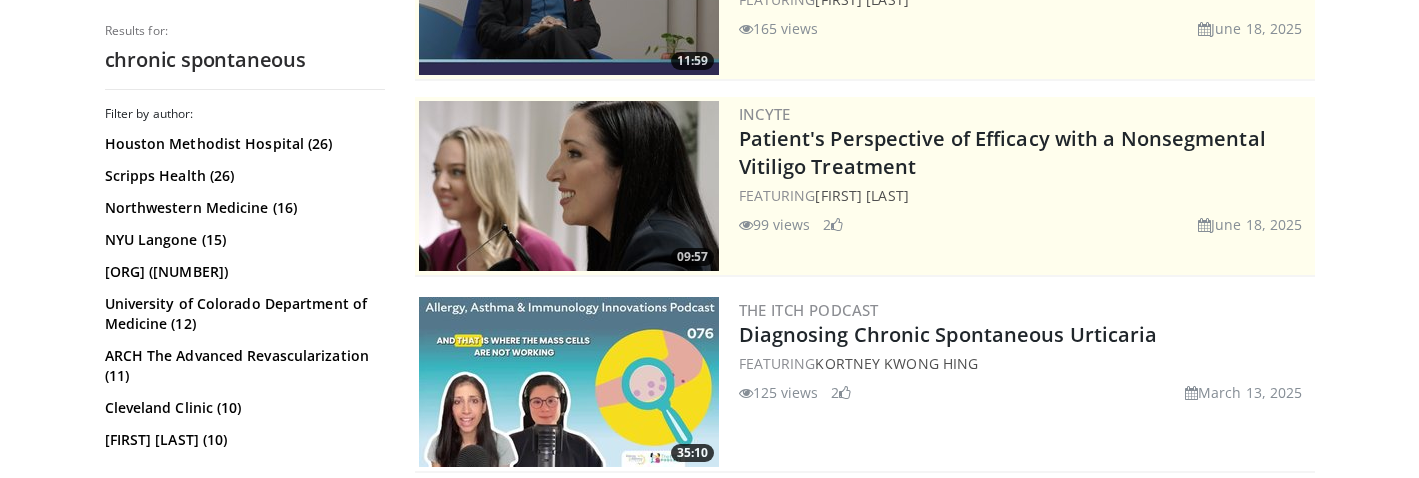 scroll, scrollTop: 0, scrollLeft: 0, axis: both 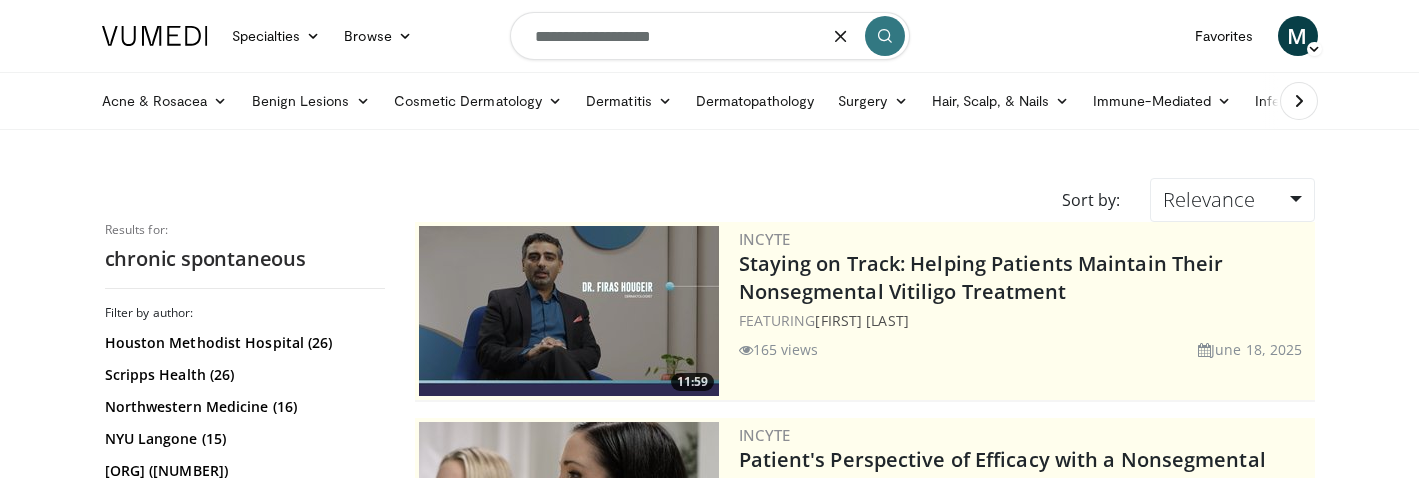 drag, startPoint x: 691, startPoint y: 39, endPoint x: 538, endPoint y: 37, distance: 153.01308 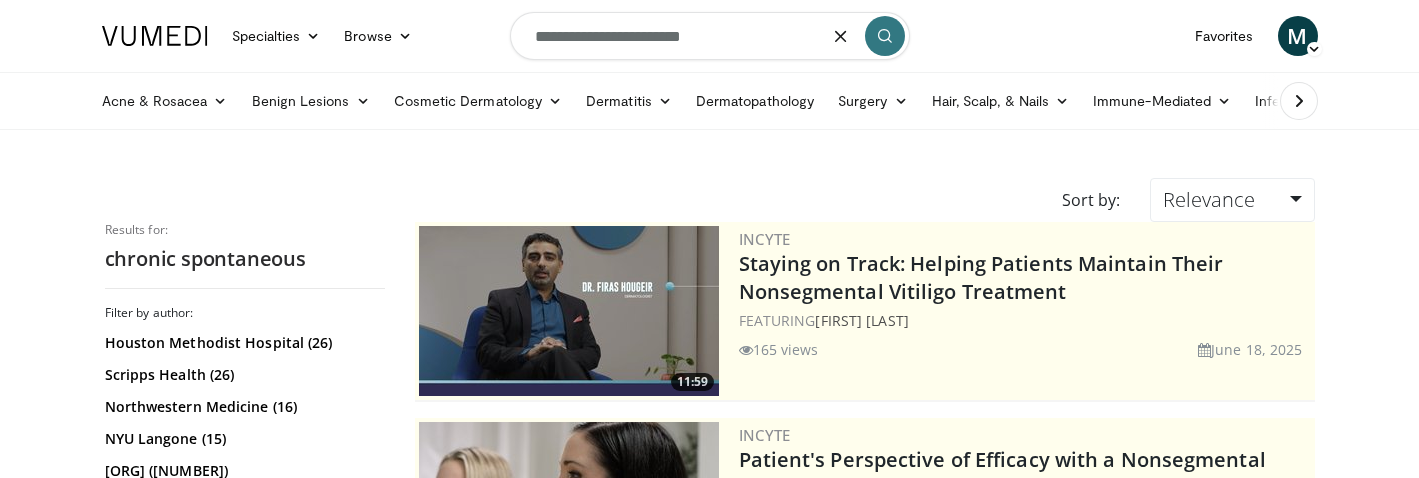 type on "**********" 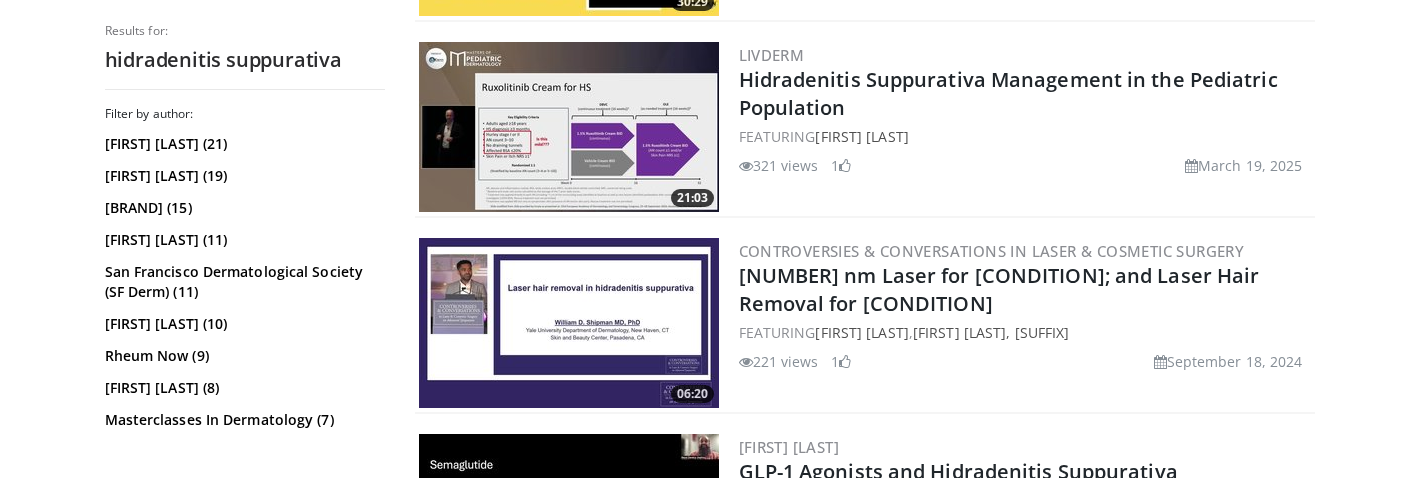 scroll, scrollTop: 1345, scrollLeft: 0, axis: vertical 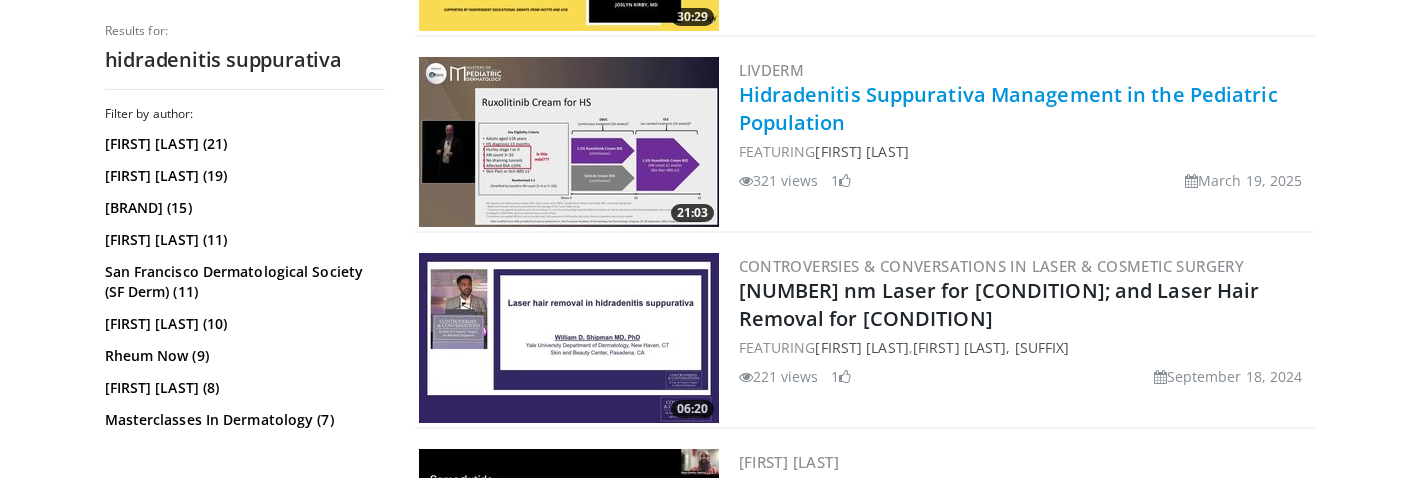click on "Hidradenitis Suppurativa Management in the Pediatric Population" at bounding box center [1008, 108] 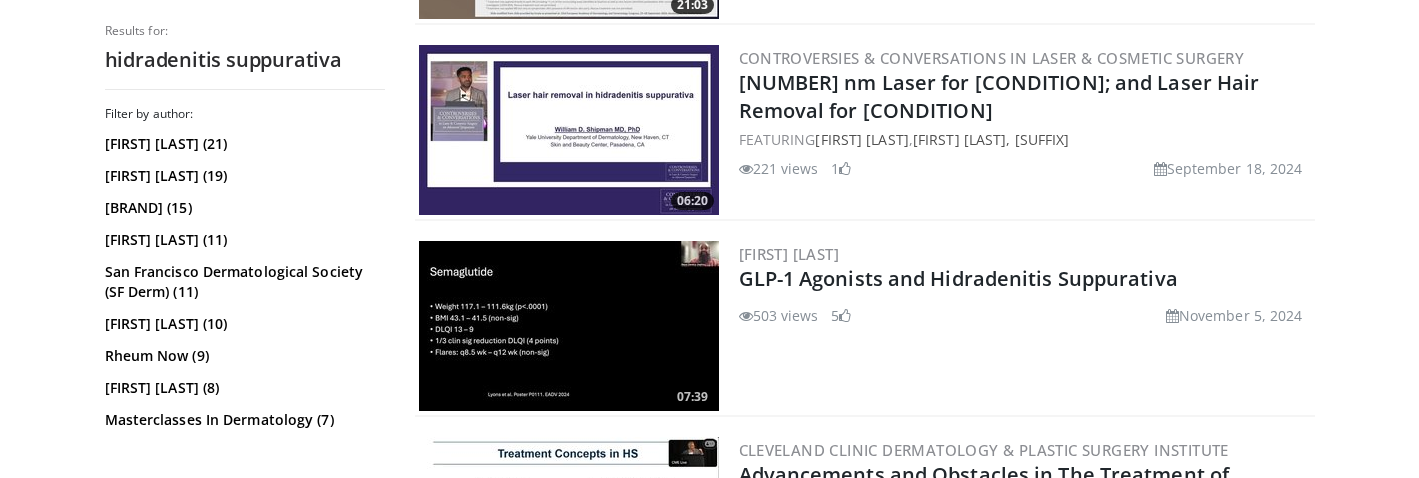 scroll, scrollTop: 1617, scrollLeft: 0, axis: vertical 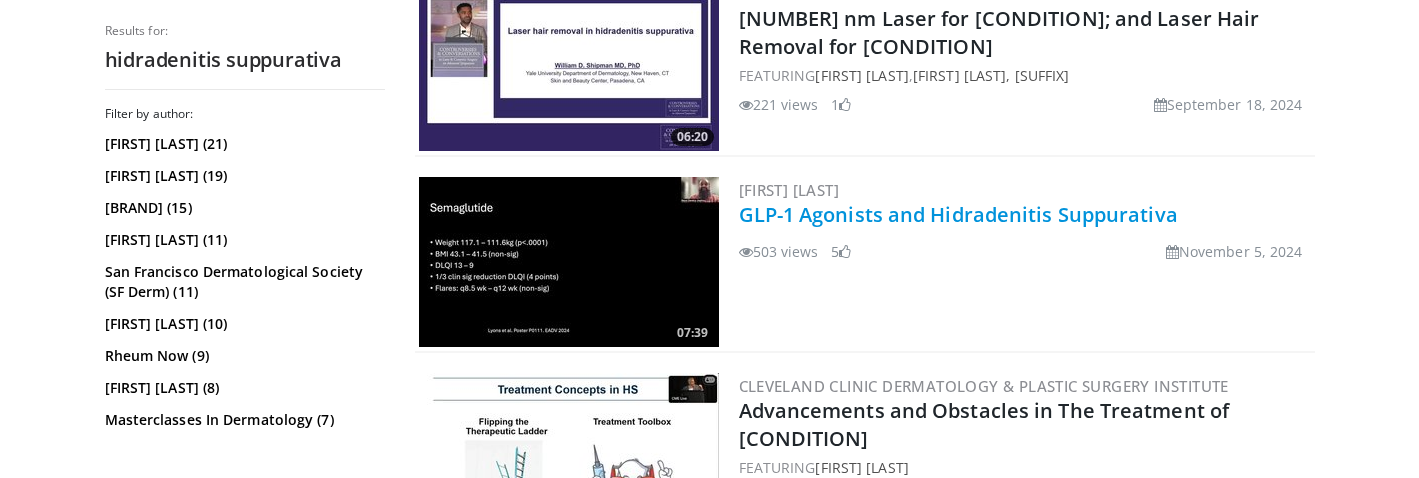 click on "GLP-1 Agonists and Hidradenitis Suppurativa" at bounding box center [958, 214] 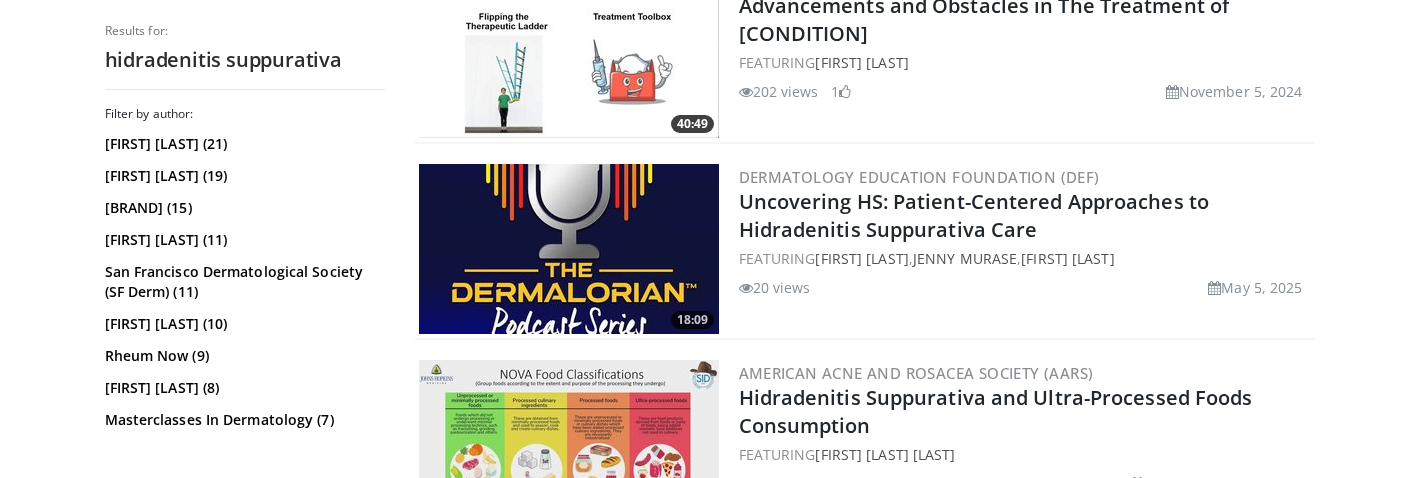 scroll, scrollTop: 2024, scrollLeft: 0, axis: vertical 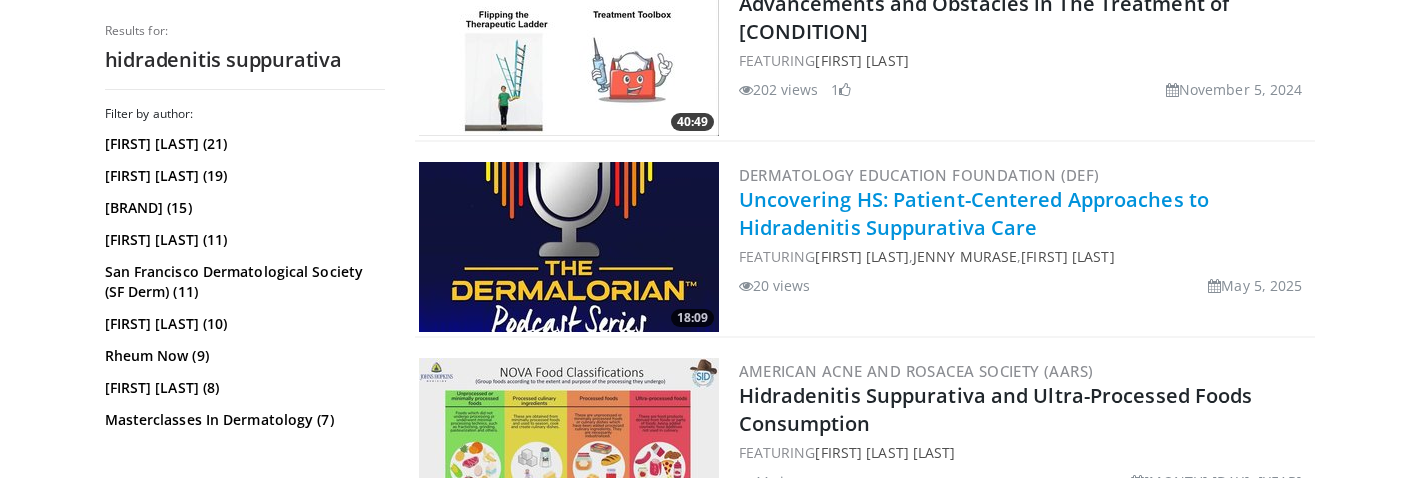 click on "Uncovering HS: Patient-Centered Approaches to Hidradenitis Suppurativa Care" at bounding box center (974, 213) 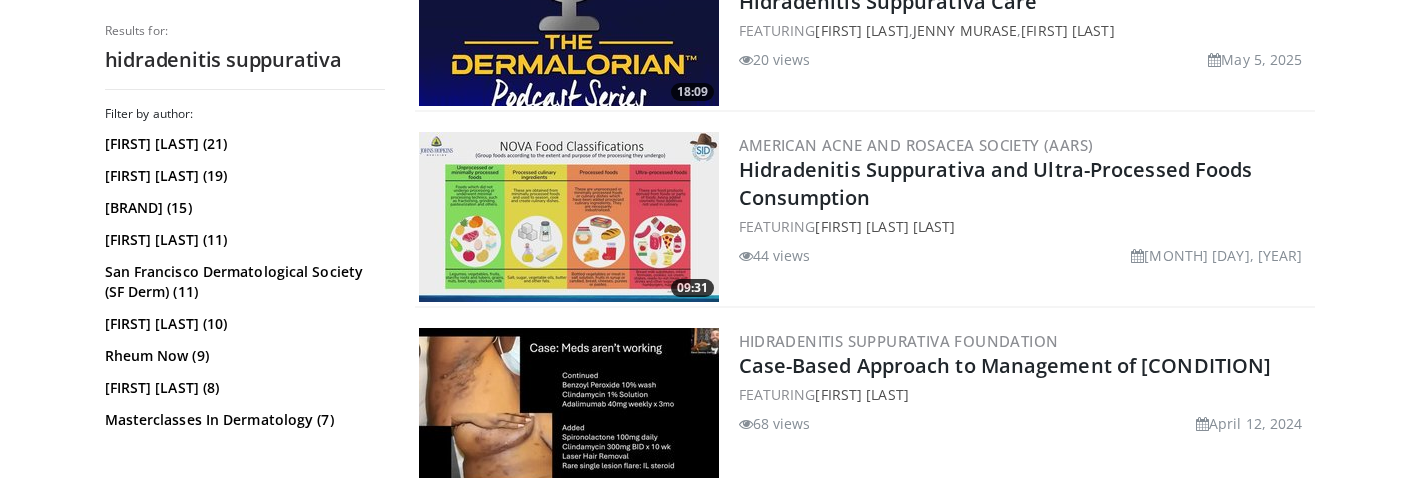 scroll, scrollTop: 2271, scrollLeft: 0, axis: vertical 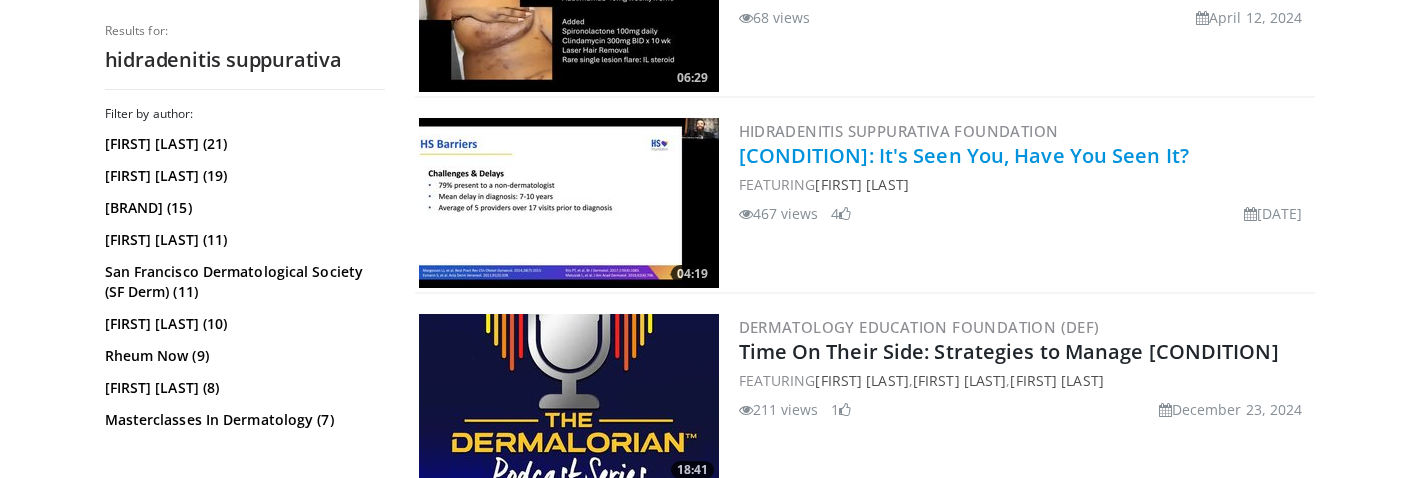 click on "[CONDITION]: It's Seen You, Have You Seen It?" at bounding box center (964, 155) 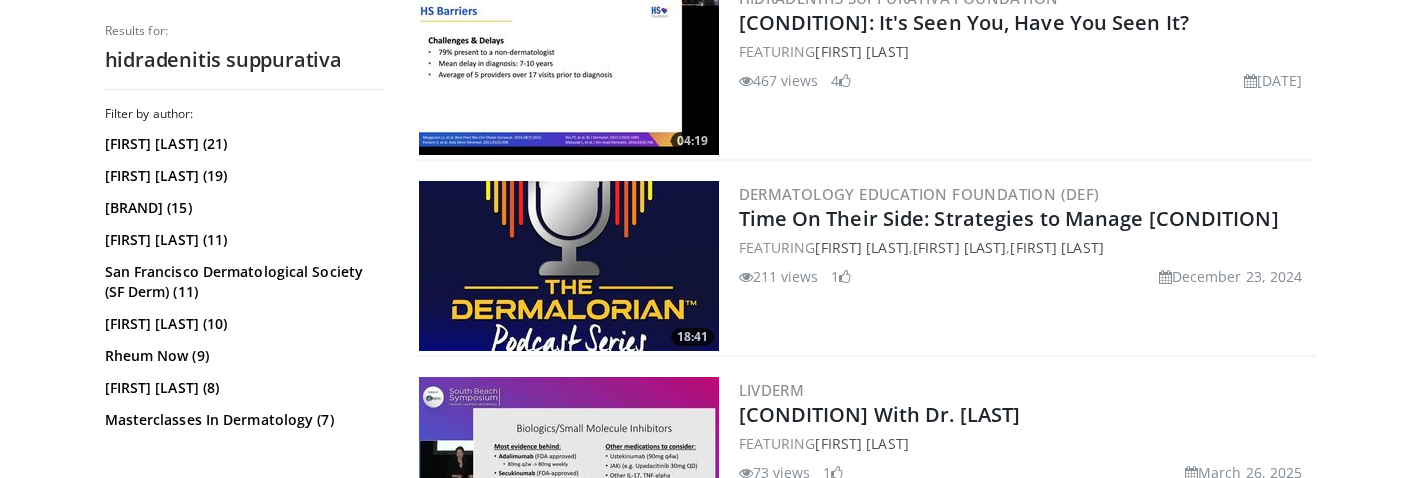 scroll, scrollTop: 2792, scrollLeft: 0, axis: vertical 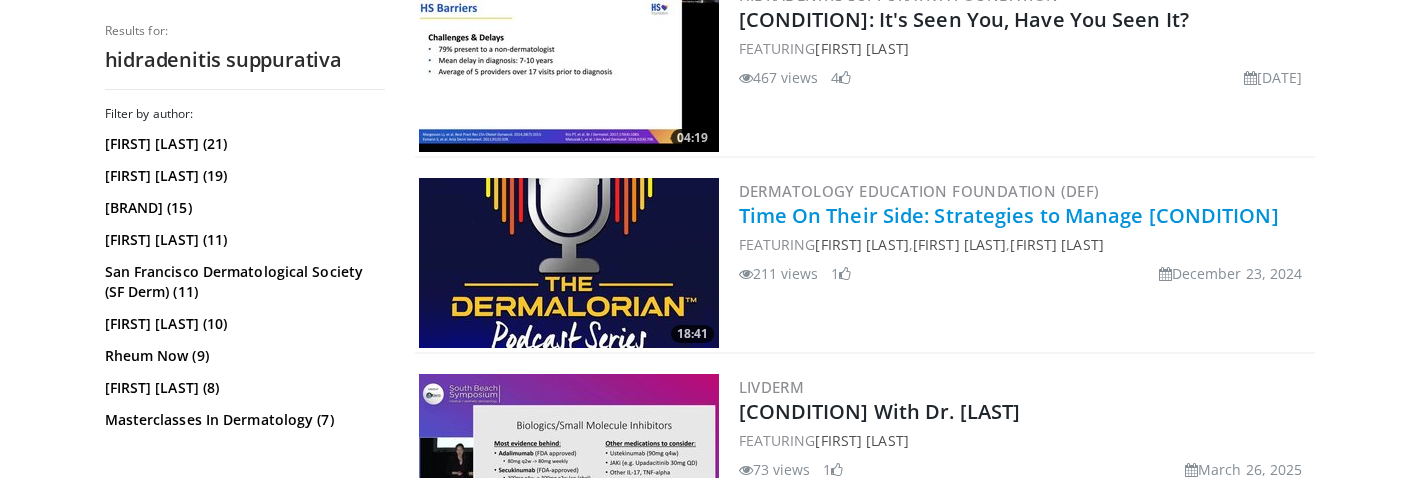 click on "Time On Their Side: Strategies to Manage [CONDITION]" at bounding box center (1009, 215) 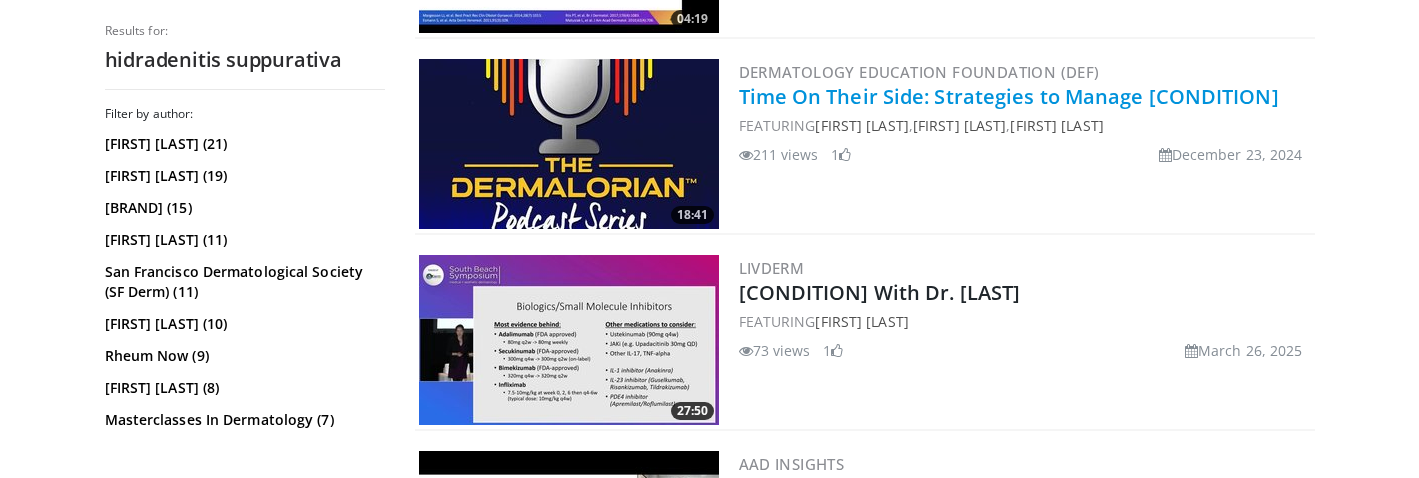 scroll, scrollTop: 2936, scrollLeft: 0, axis: vertical 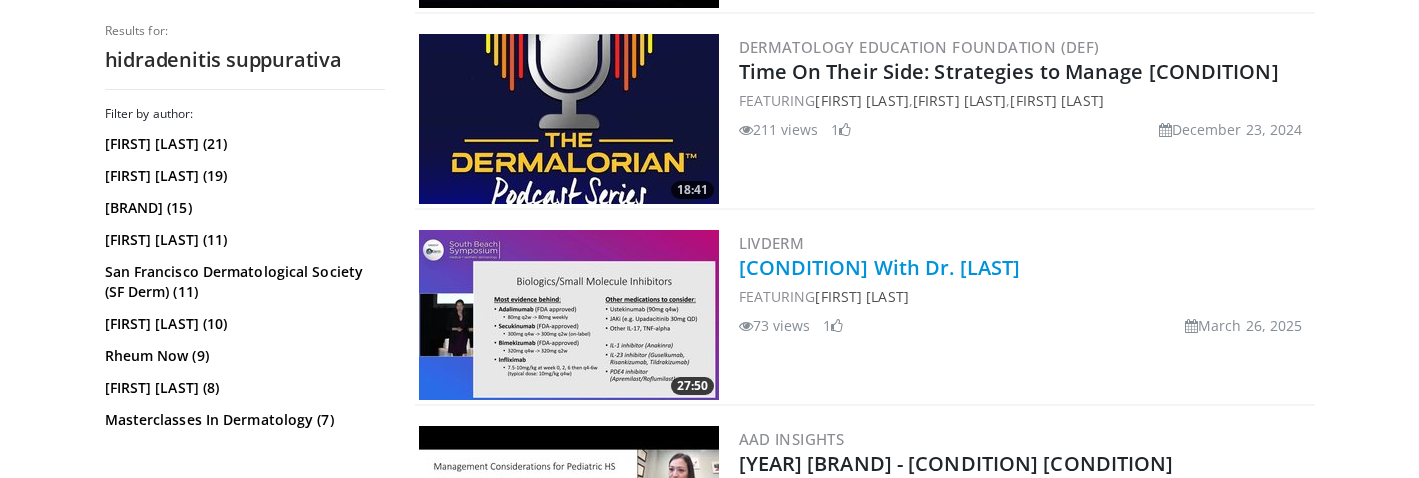 click on "Hidradenitis Suppurativa With Dr. Hsiao" at bounding box center (880, 267) 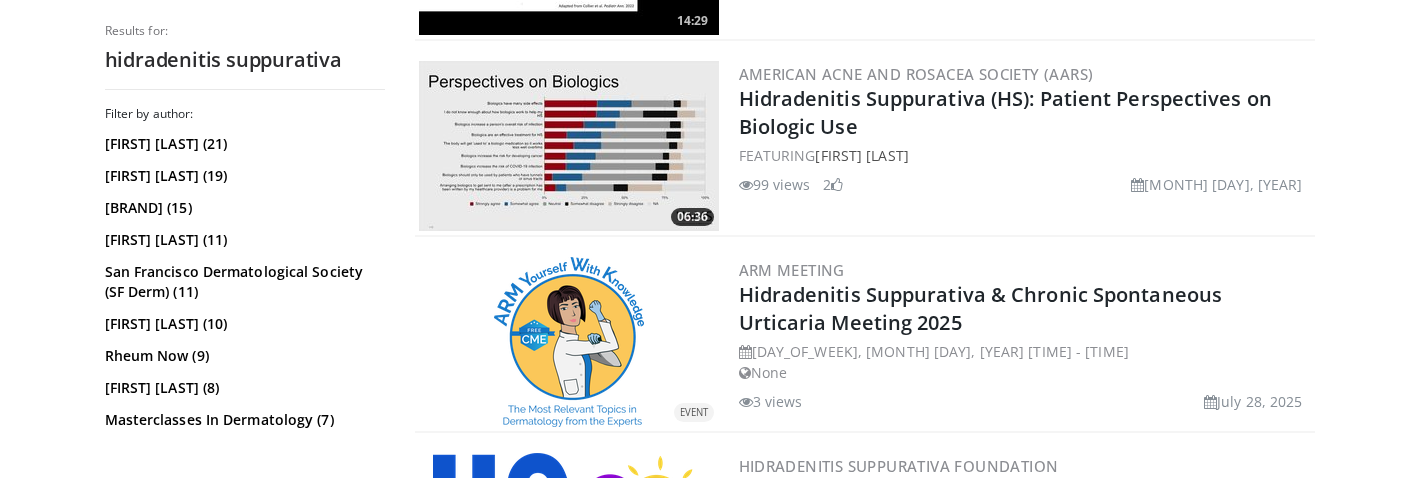 scroll, scrollTop: 3570, scrollLeft: 0, axis: vertical 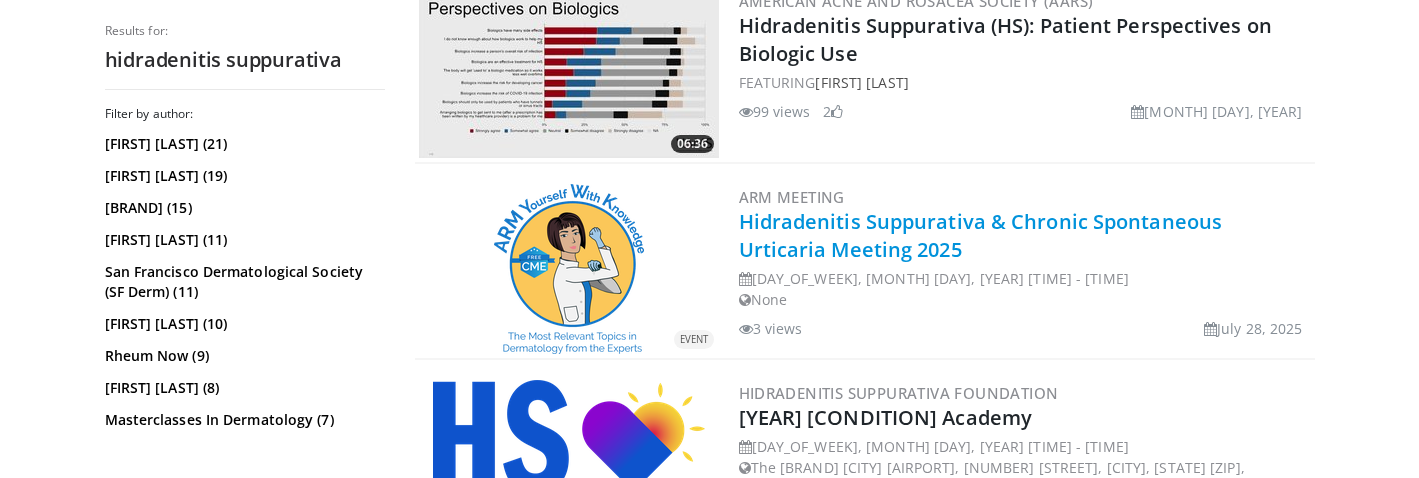 click on "Hidradenitis Suppurativa & Chronic Spontaneous Urticaria Meeting 2025" at bounding box center [981, 235] 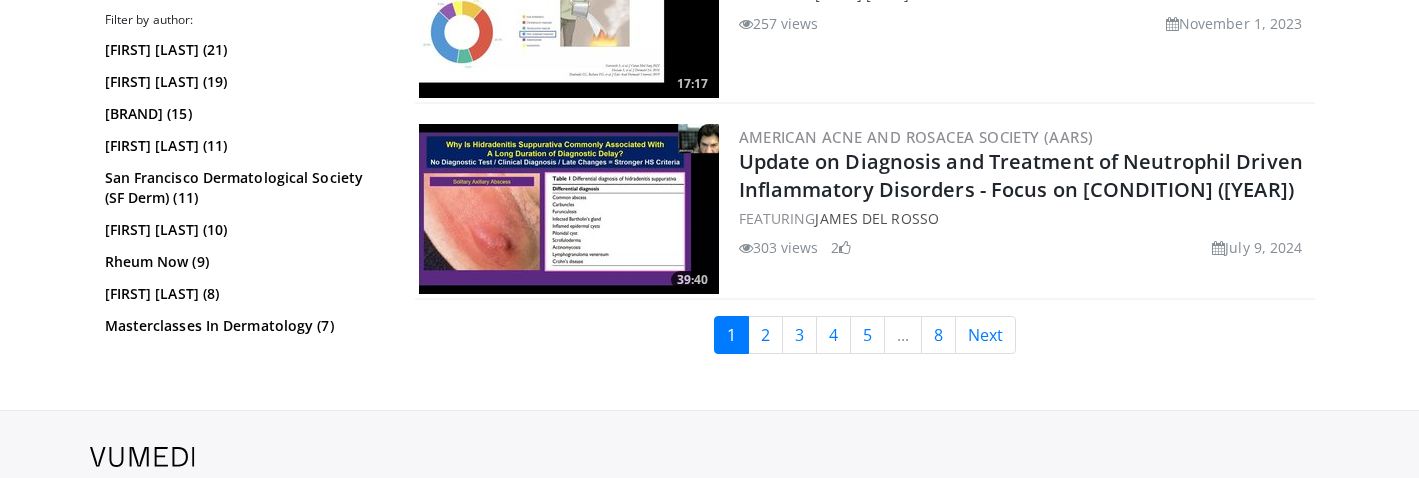 scroll, scrollTop: 4419, scrollLeft: 0, axis: vertical 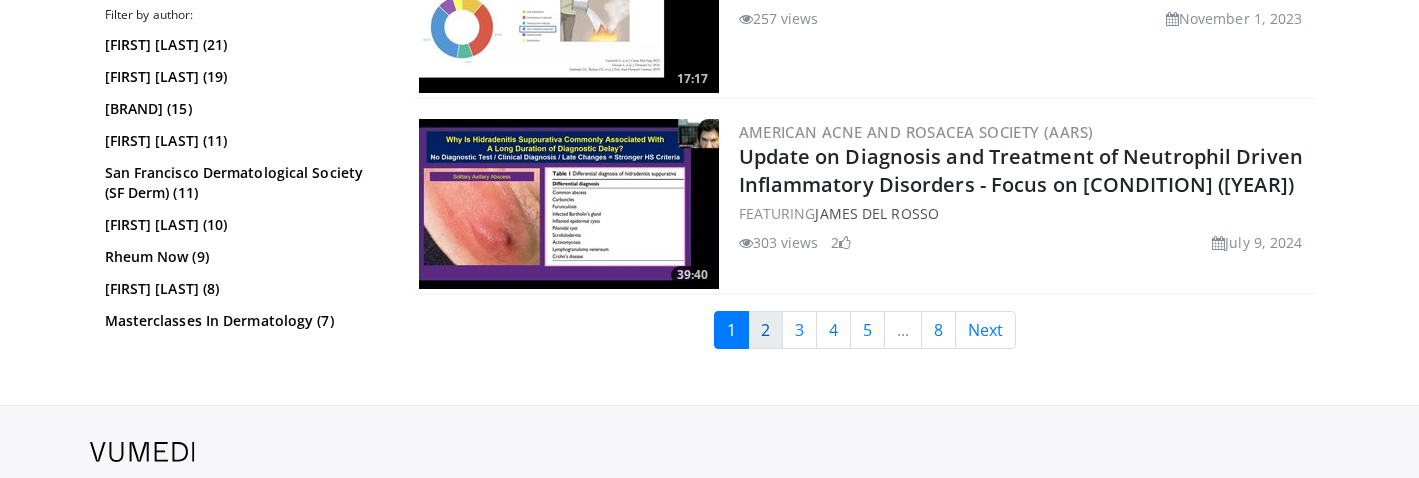 click on "2" at bounding box center [765, 330] 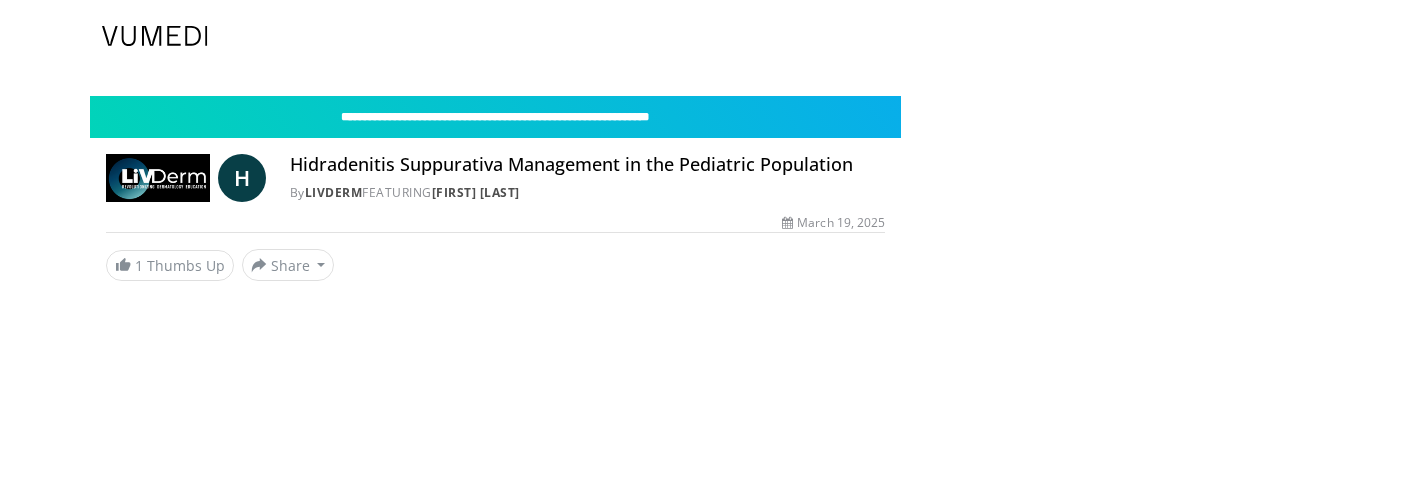 scroll, scrollTop: 0, scrollLeft: 0, axis: both 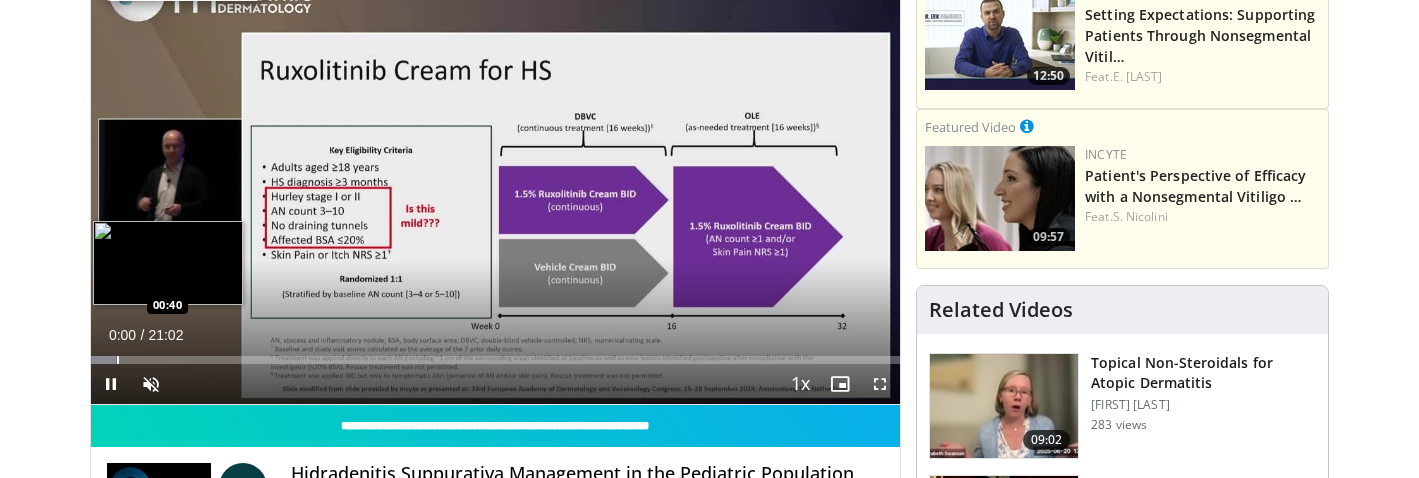 click at bounding box center (118, 360) 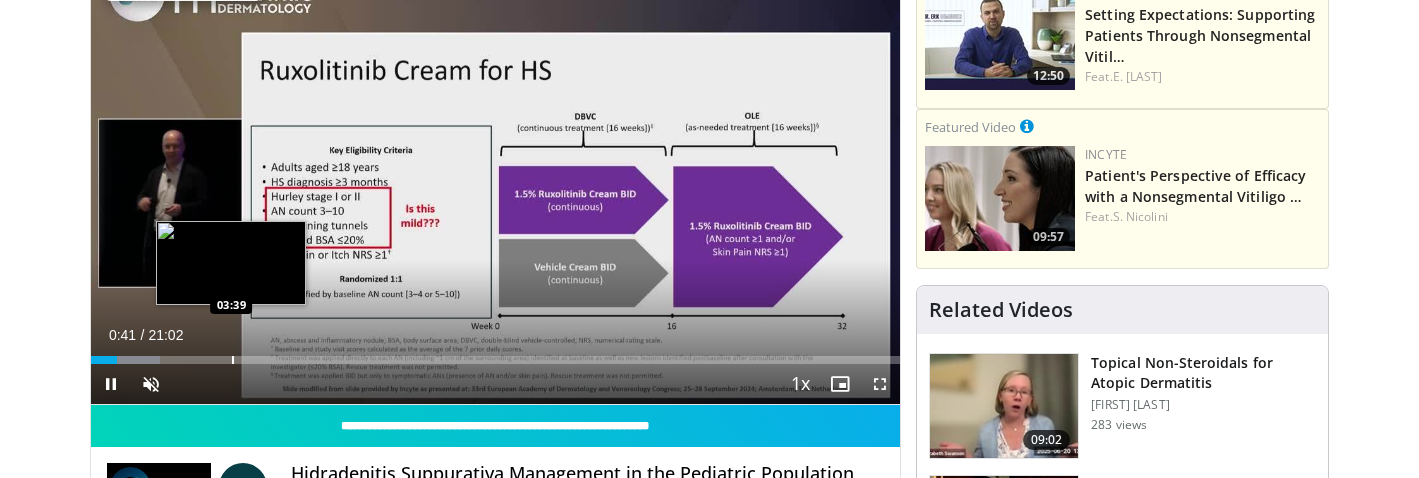click on "Loaded :  8.64% 00:41 03:39" at bounding box center [496, 354] 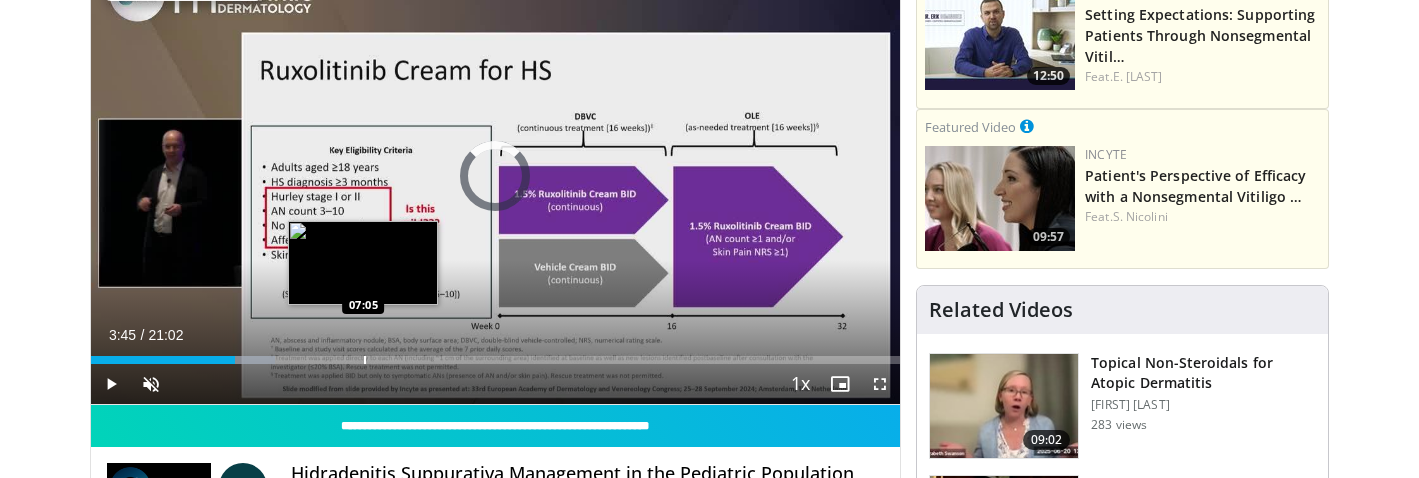 click at bounding box center [365, 360] 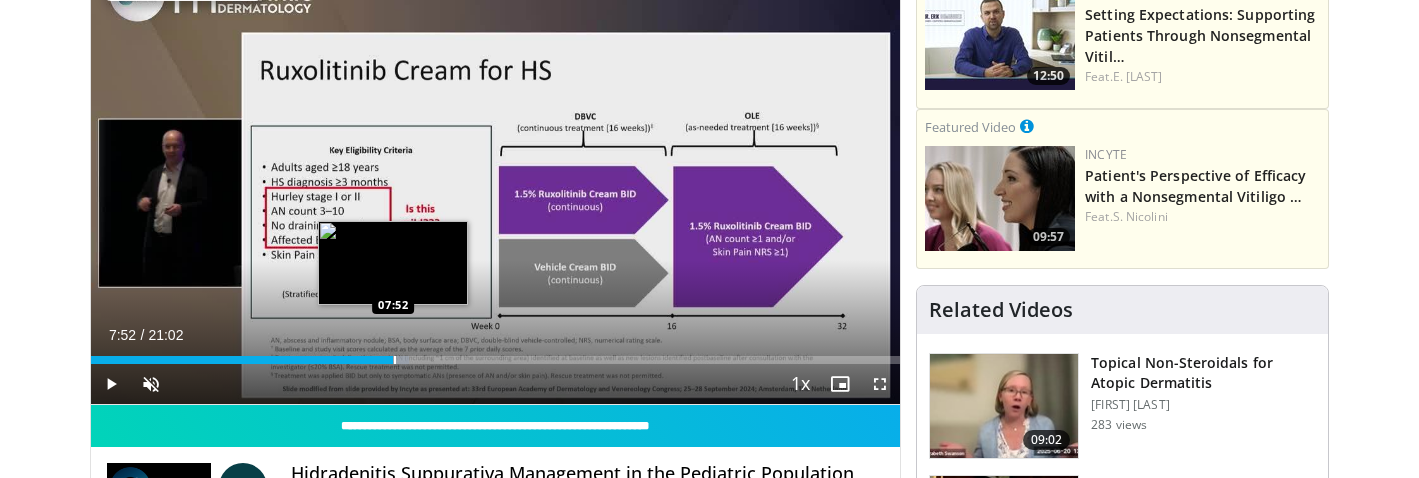 click at bounding box center (395, 360) 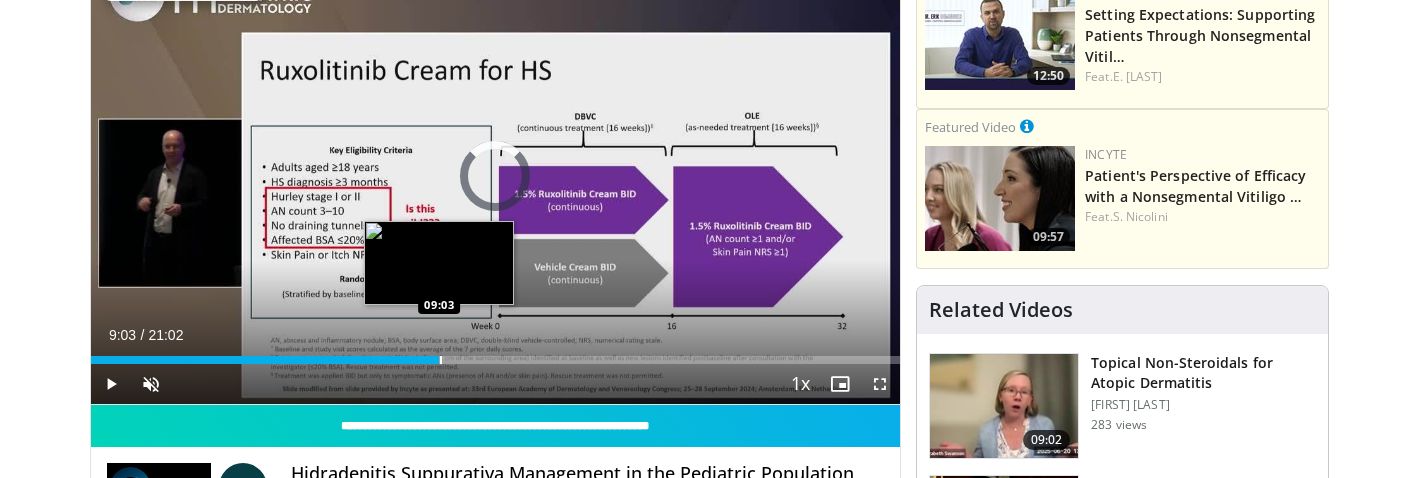 click at bounding box center [441, 360] 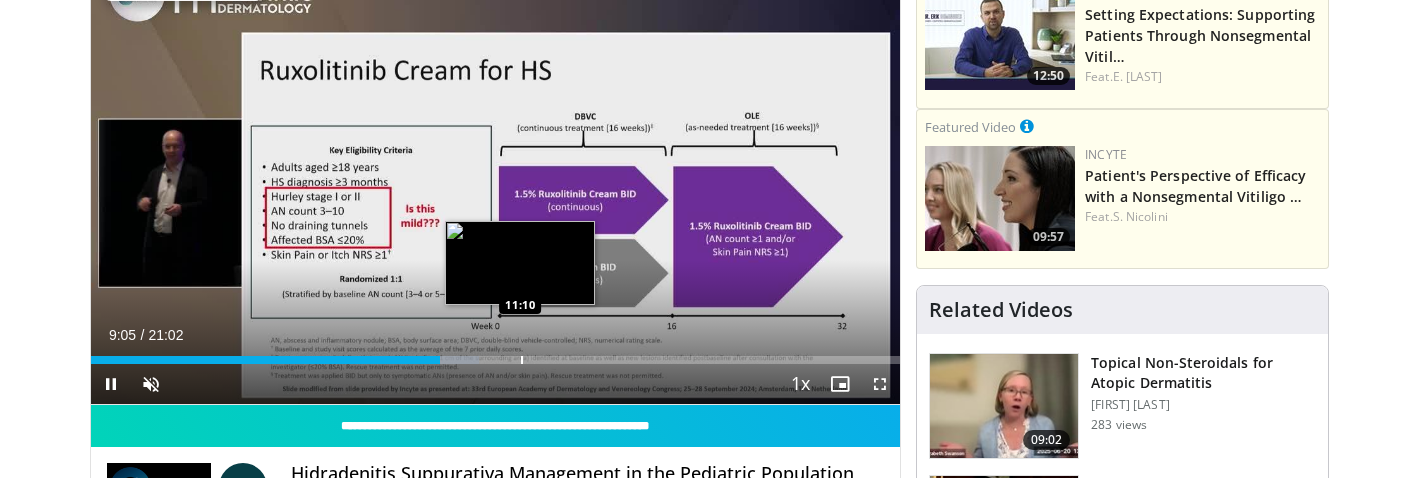 click on "Loaded :  47.93% 09:05 11:10" at bounding box center (496, 354) 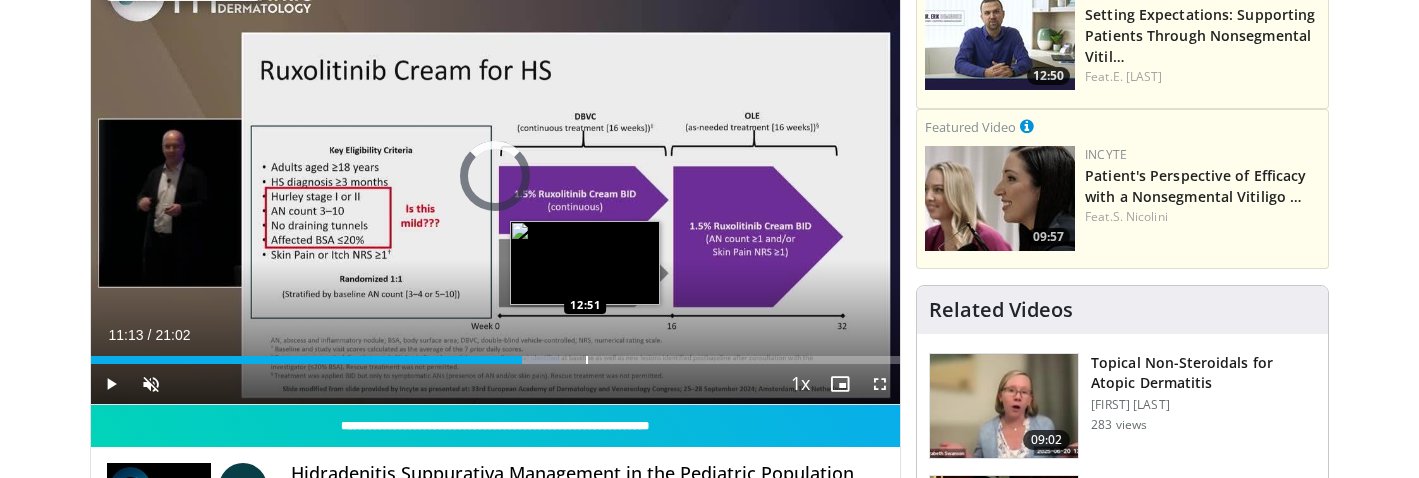 click at bounding box center [587, 360] 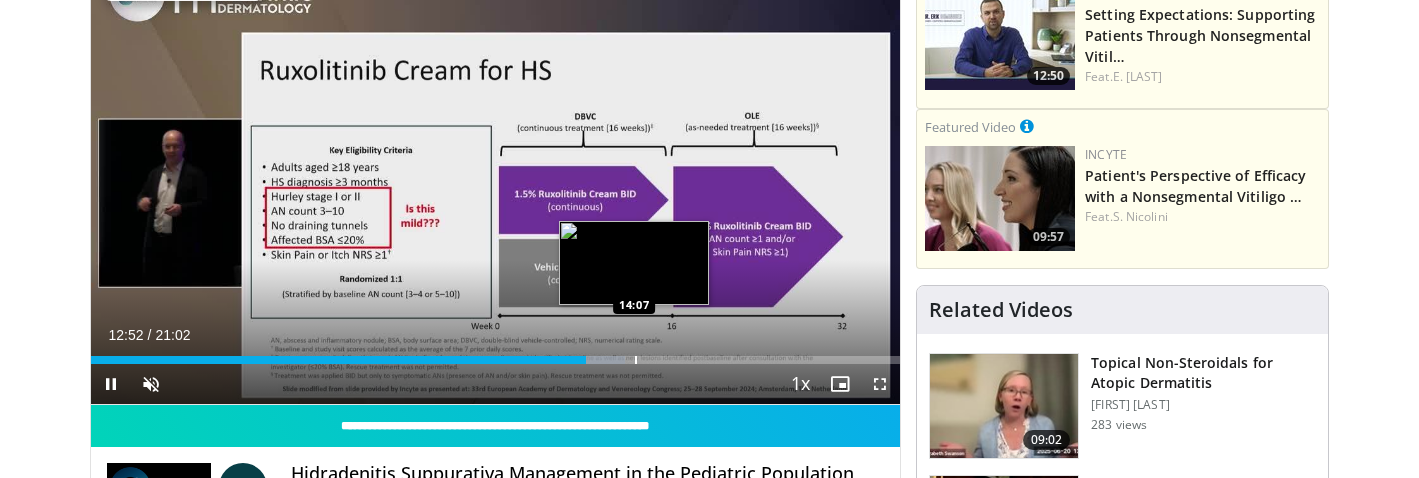 click at bounding box center (636, 360) 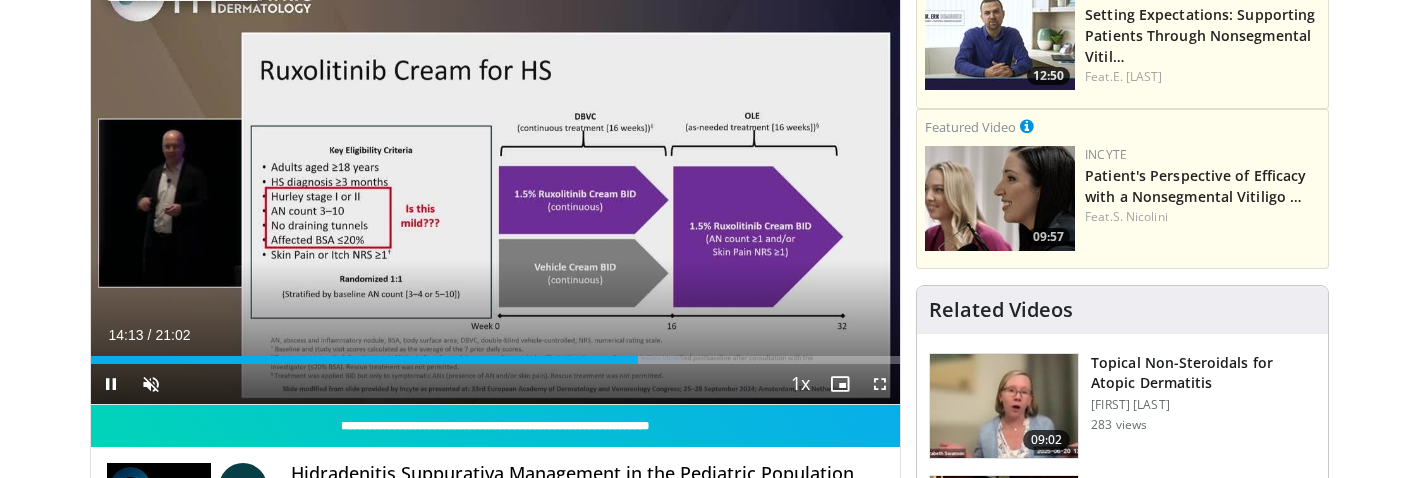 click on "Current Time  14:13 / Duration  21:02 Pause Skip Backward Skip Forward Unmute Loaded :  72.88% 14:13 16:26 Stream Type  LIVE Seek to live, currently behind live LIVE   1x Playback Rate 0.5x 0.75x 1x , selected 1.25x 1.5x 1.75x 2x Chapters Chapters Descriptions descriptions off , selected Captions captions settings , opens captions settings dialog captions off , selected Audio Track en (Main) , selected Fullscreen Enable picture-in-picture mode" at bounding box center (496, 384) 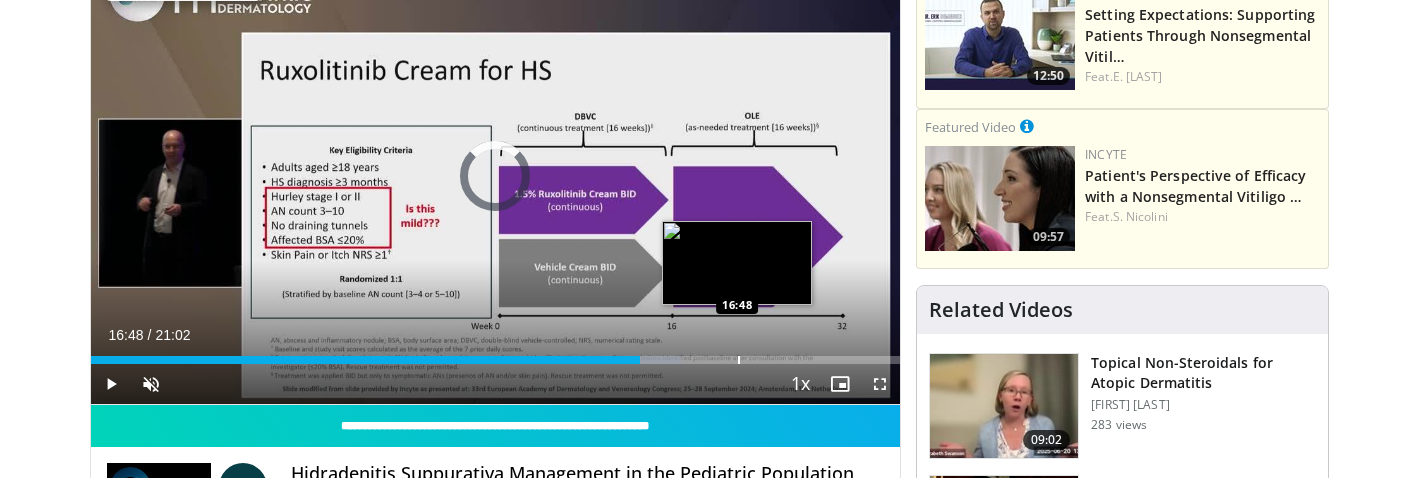 click on "Loaded :  72.88% 14:16 16:48" at bounding box center [496, 354] 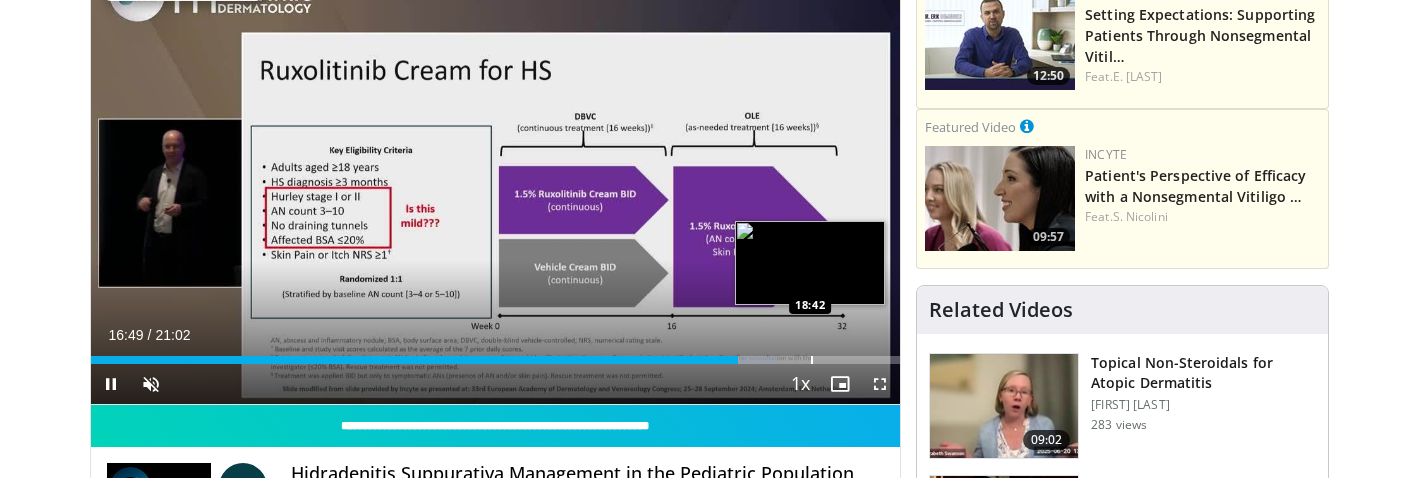 click at bounding box center (812, 360) 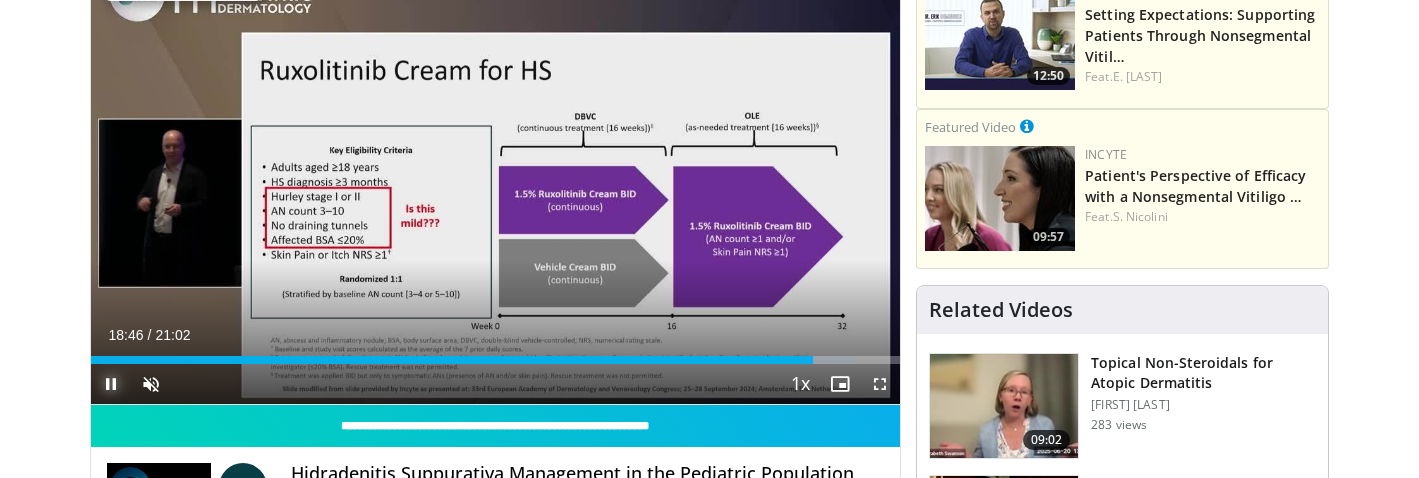 click at bounding box center (111, 384) 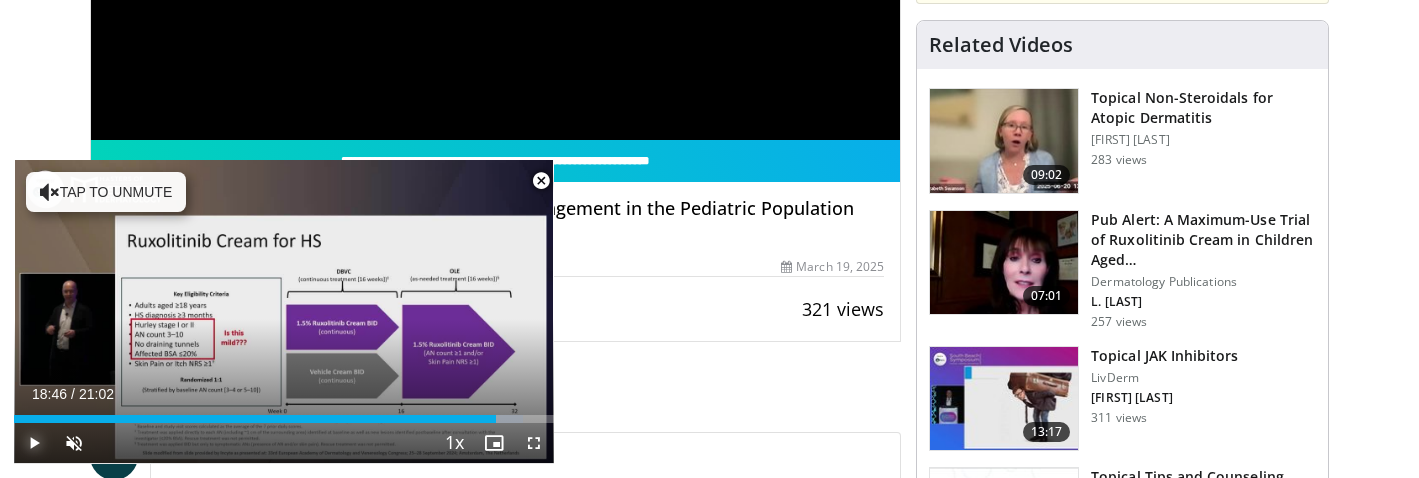 scroll, scrollTop: 495, scrollLeft: 0, axis: vertical 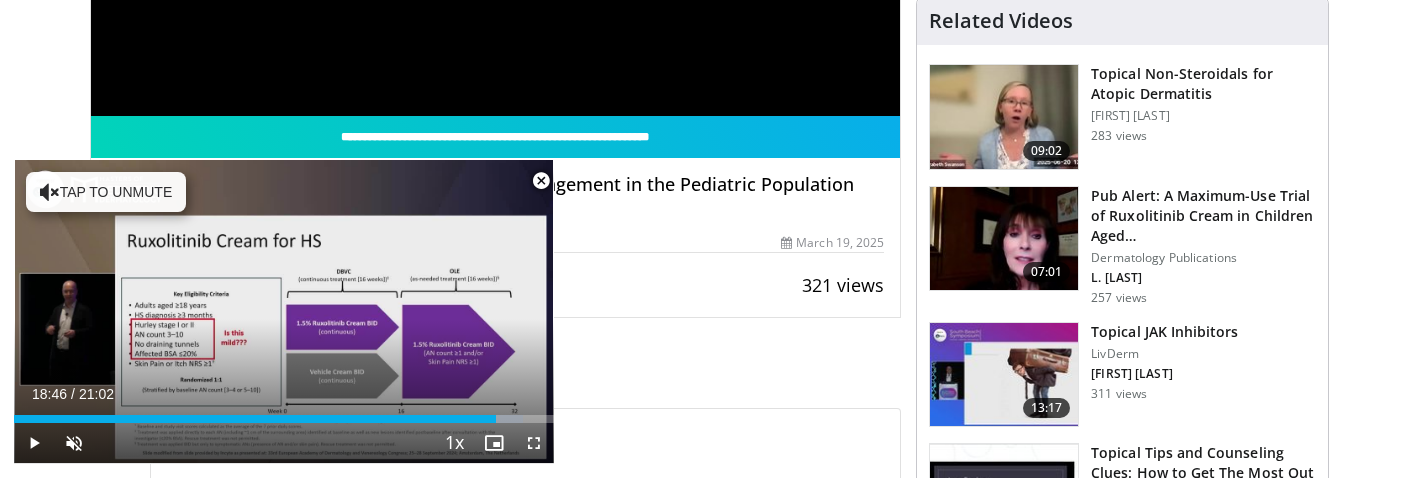 click at bounding box center [541, 181] 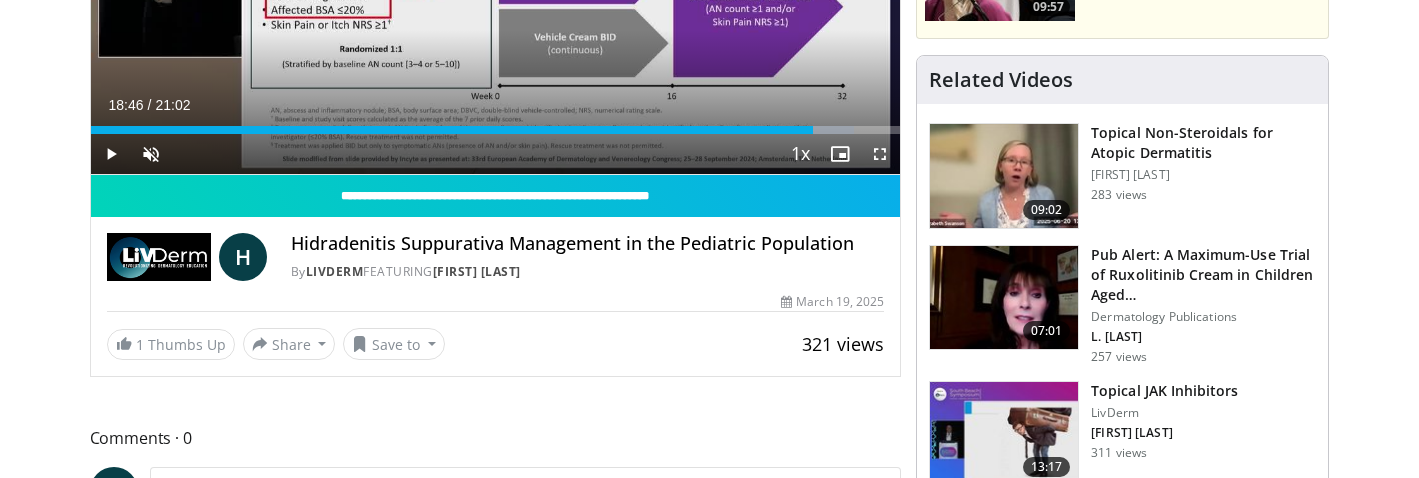 scroll, scrollTop: 412, scrollLeft: 0, axis: vertical 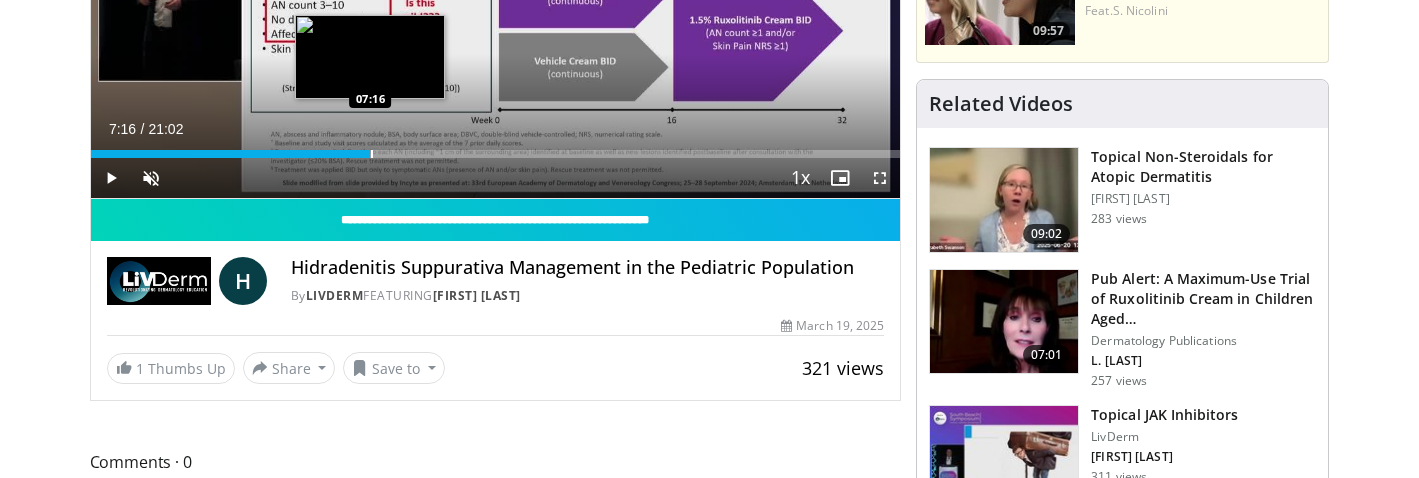 click on "Loaded :  34.85% 07:16 07:16" at bounding box center [496, 148] 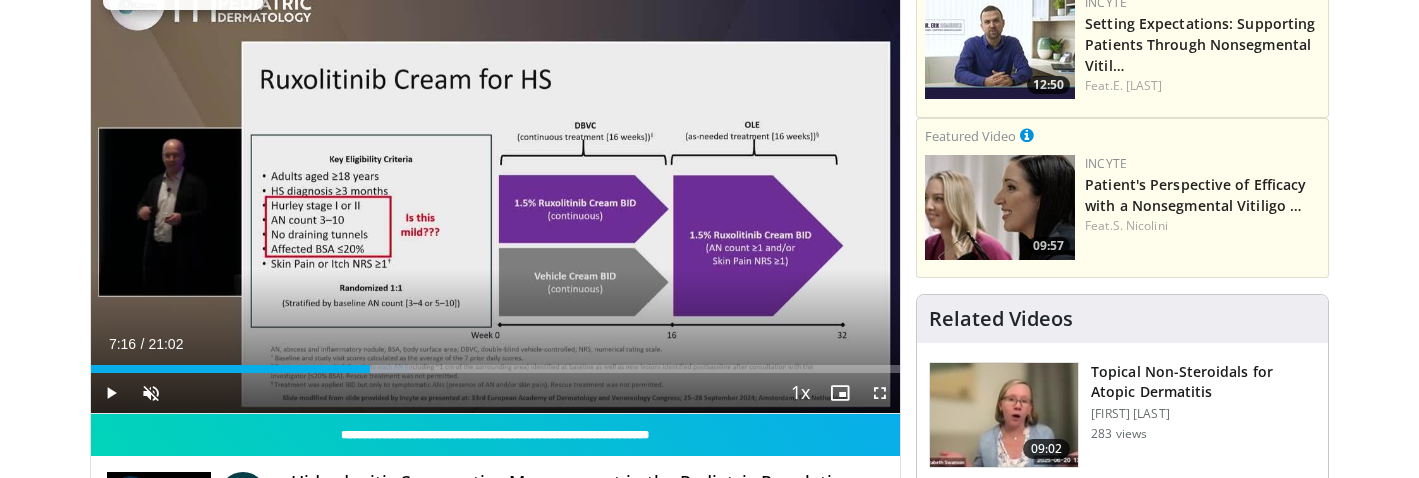 scroll, scrollTop: 201, scrollLeft: 0, axis: vertical 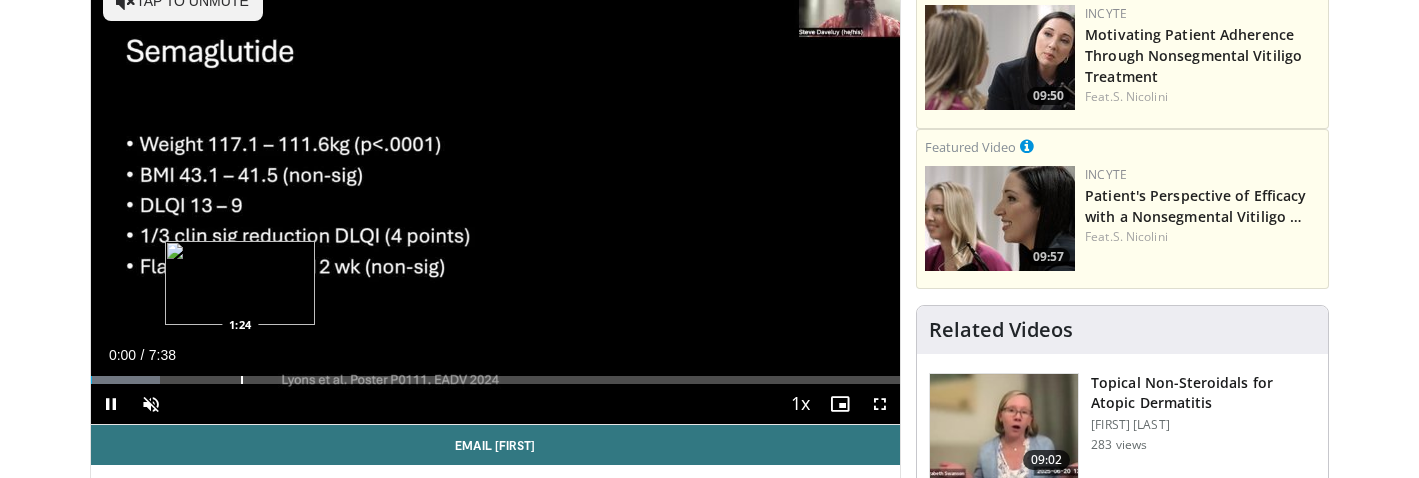 click at bounding box center [242, 380] 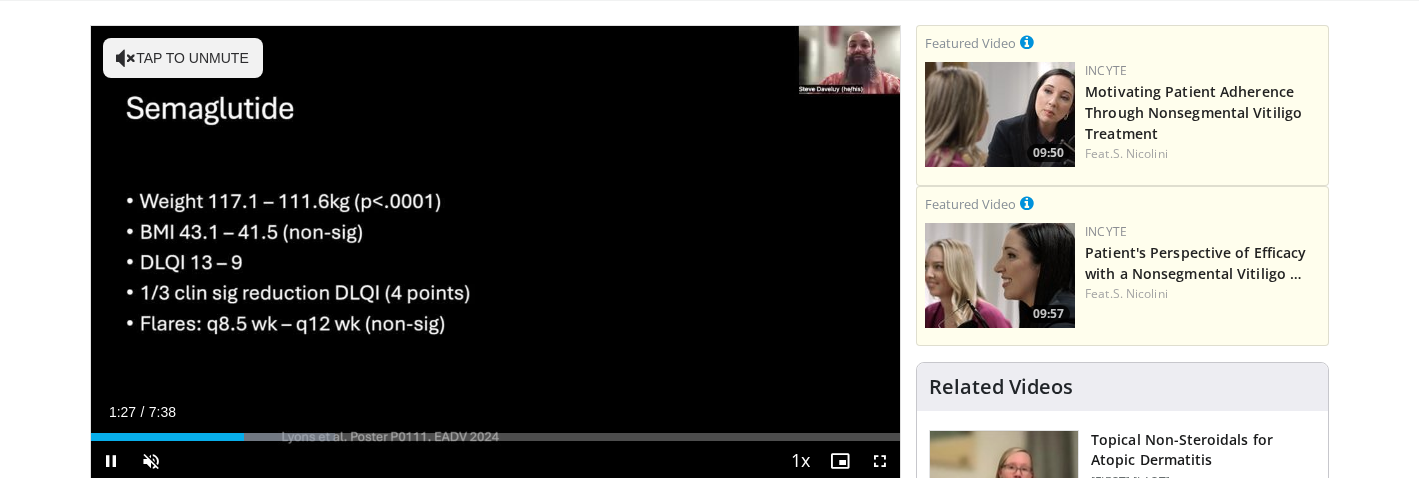 scroll, scrollTop: 126, scrollLeft: 0, axis: vertical 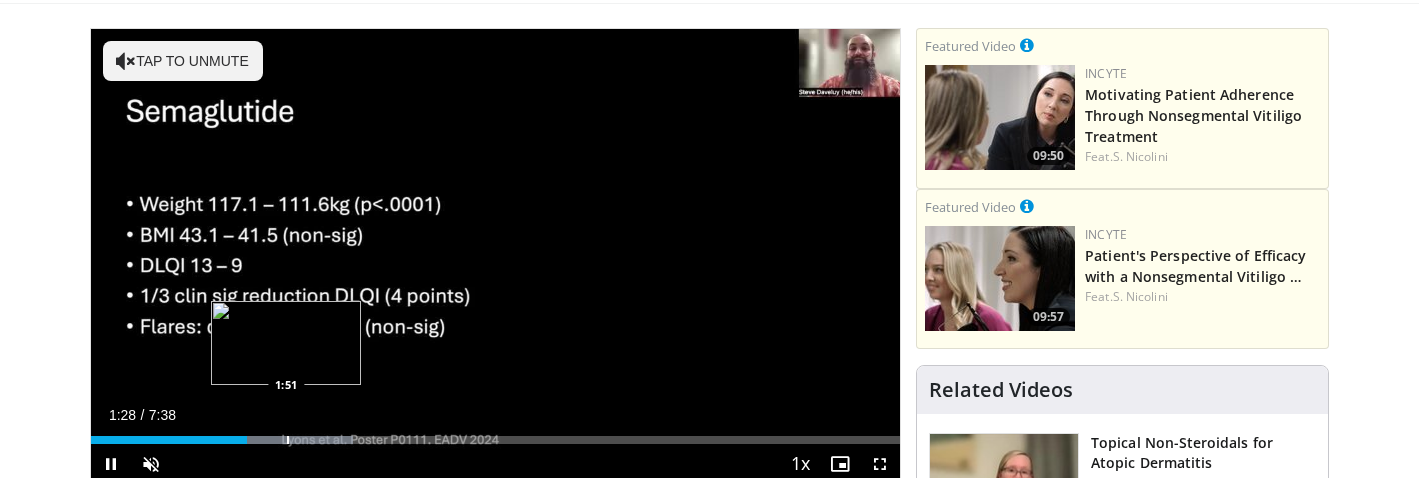 click at bounding box center (288, 440) 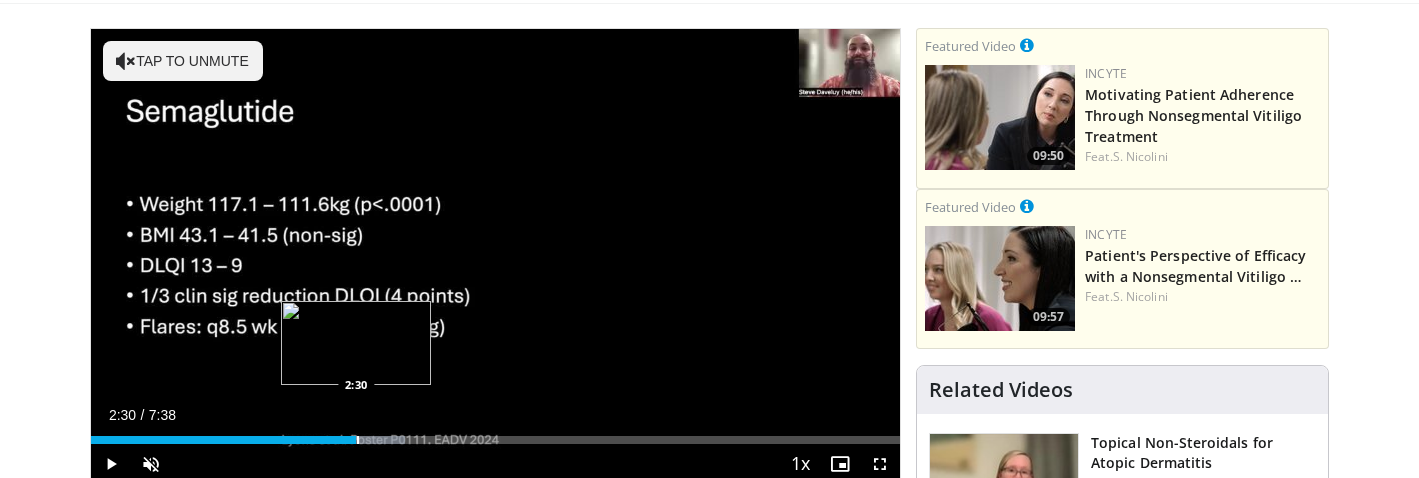 click at bounding box center (358, 440) 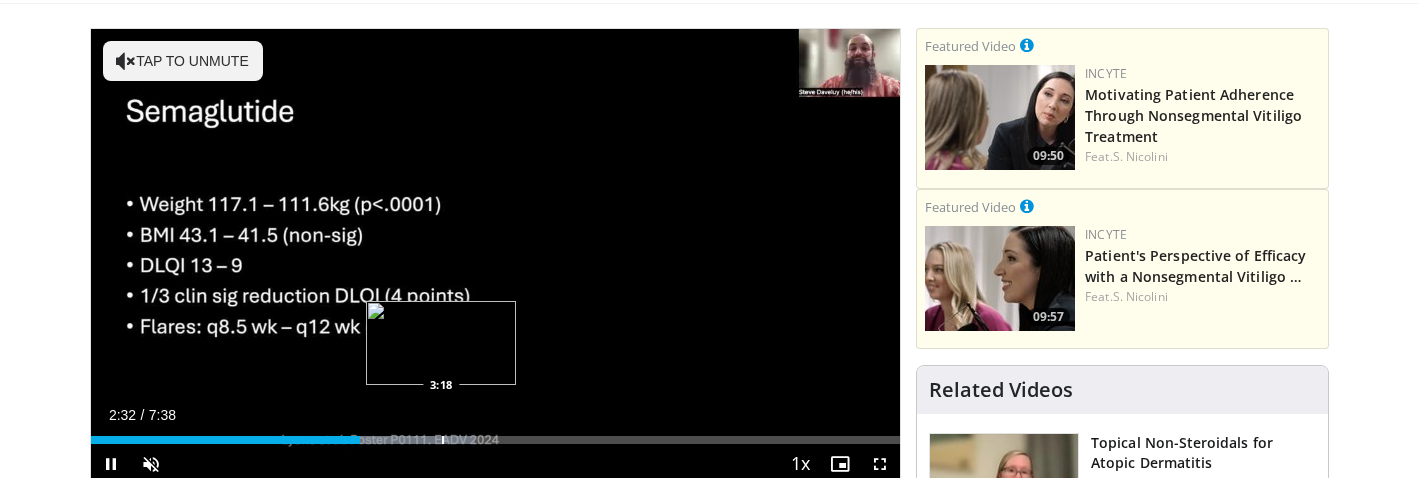 click at bounding box center (443, 440) 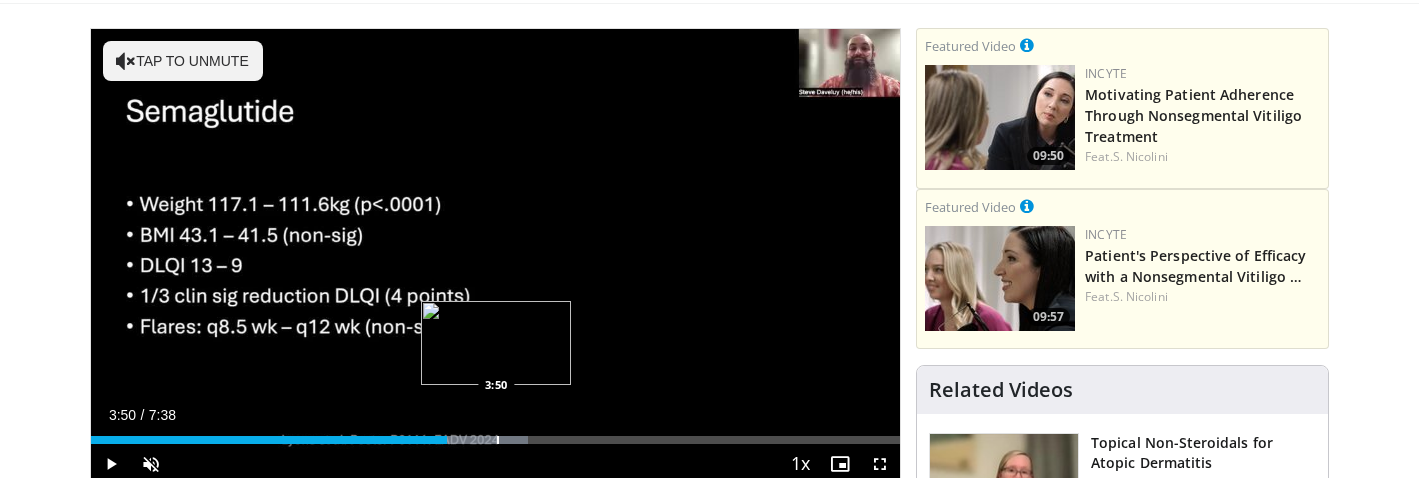 click at bounding box center [498, 440] 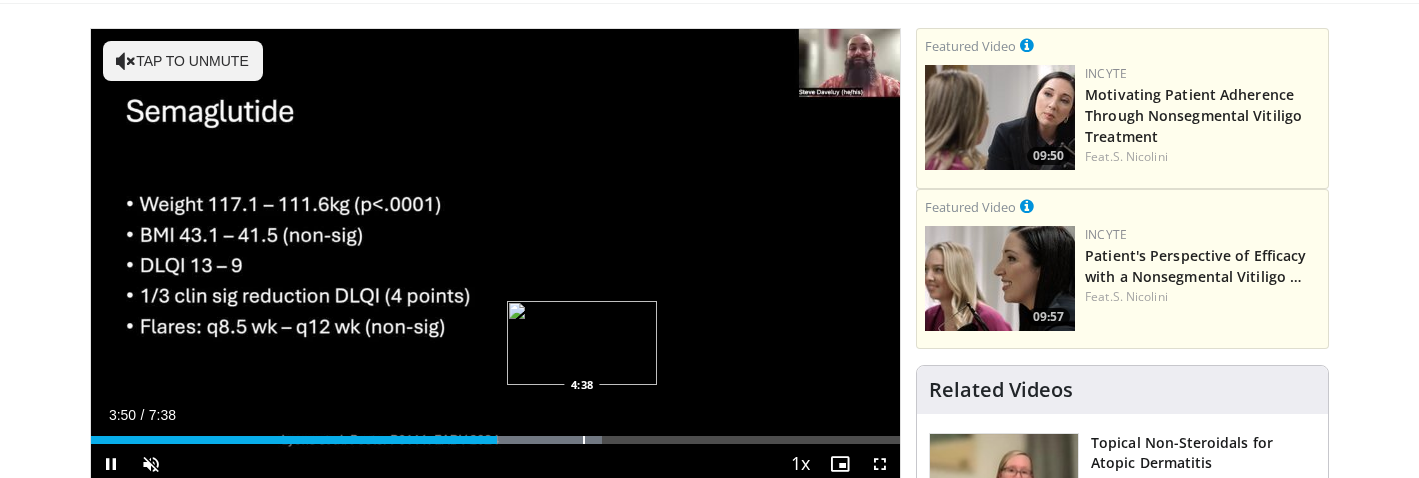 click on "Loaded :  63.19% 3:50 4:38" at bounding box center [496, 434] 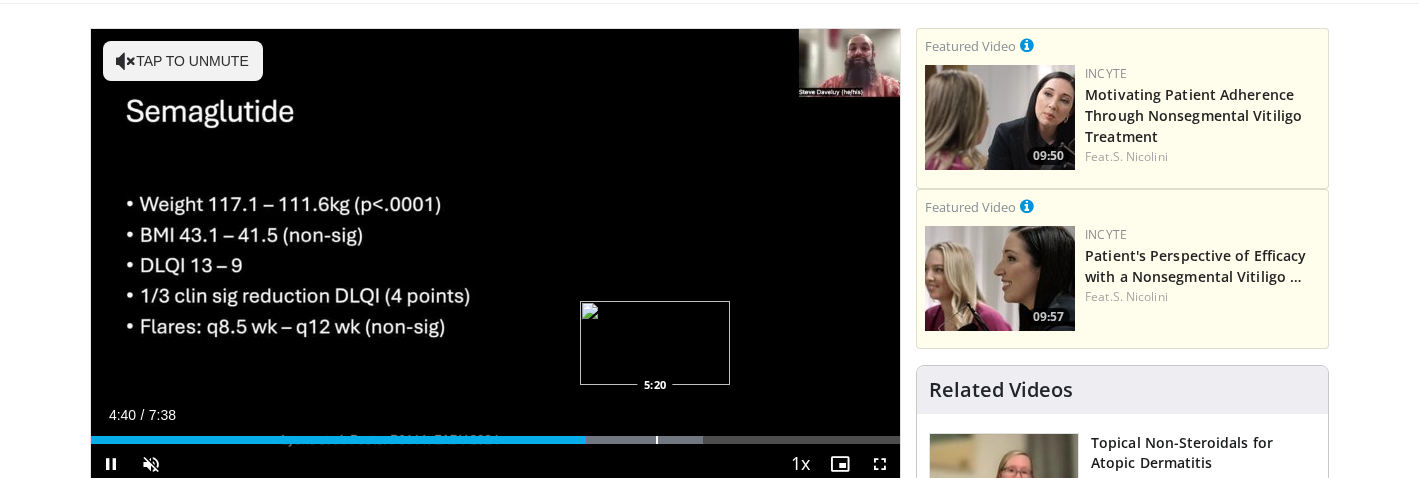 click at bounding box center (657, 440) 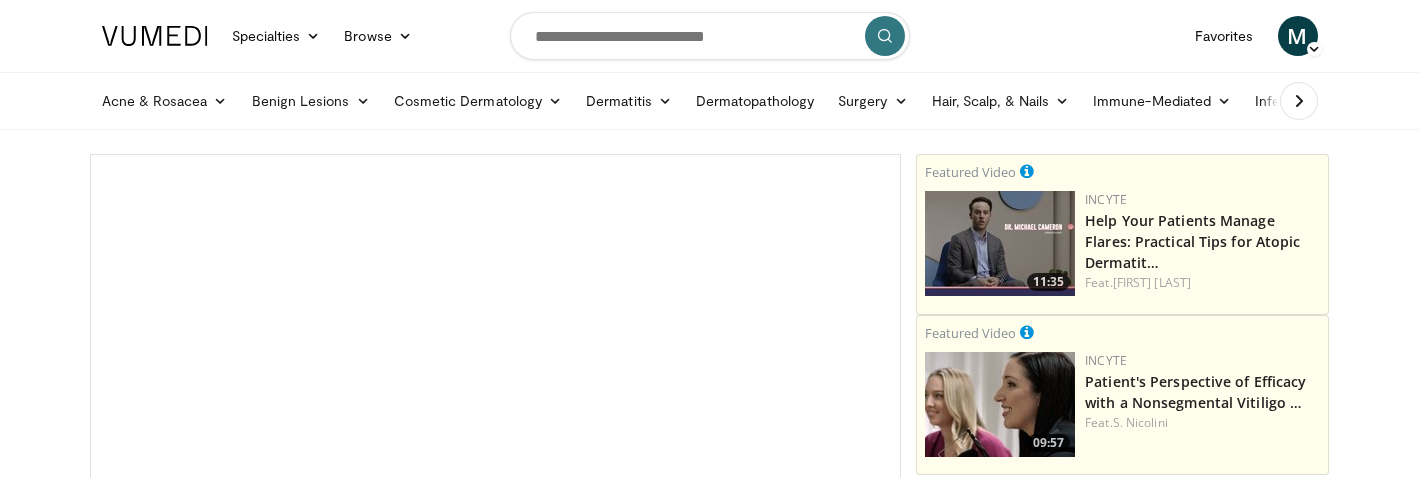 scroll, scrollTop: 0, scrollLeft: 0, axis: both 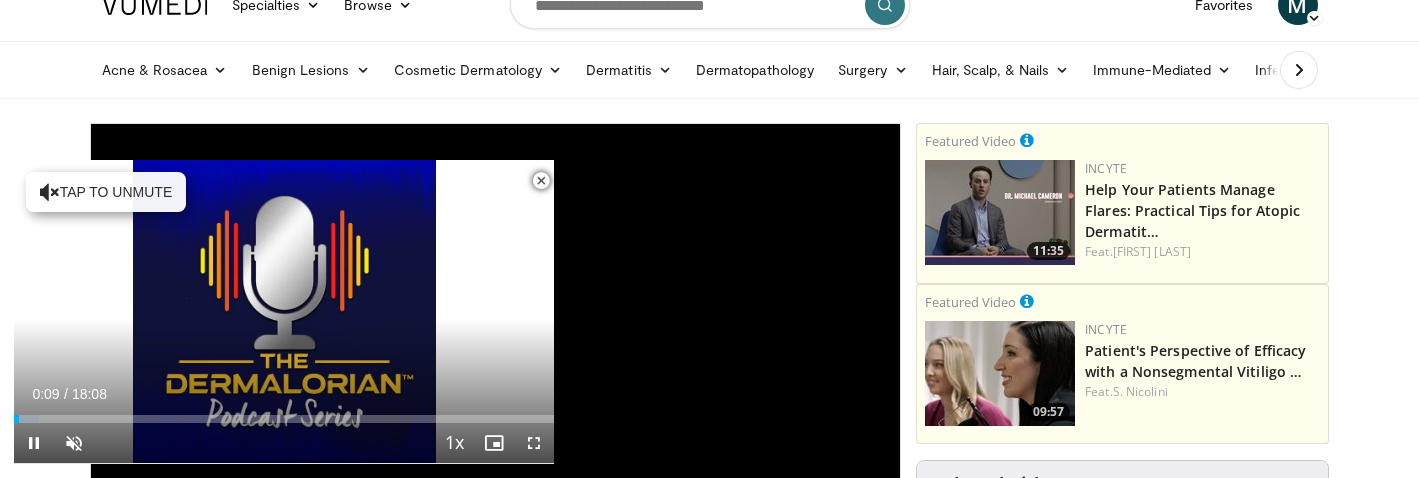 click at bounding box center (541, 181) 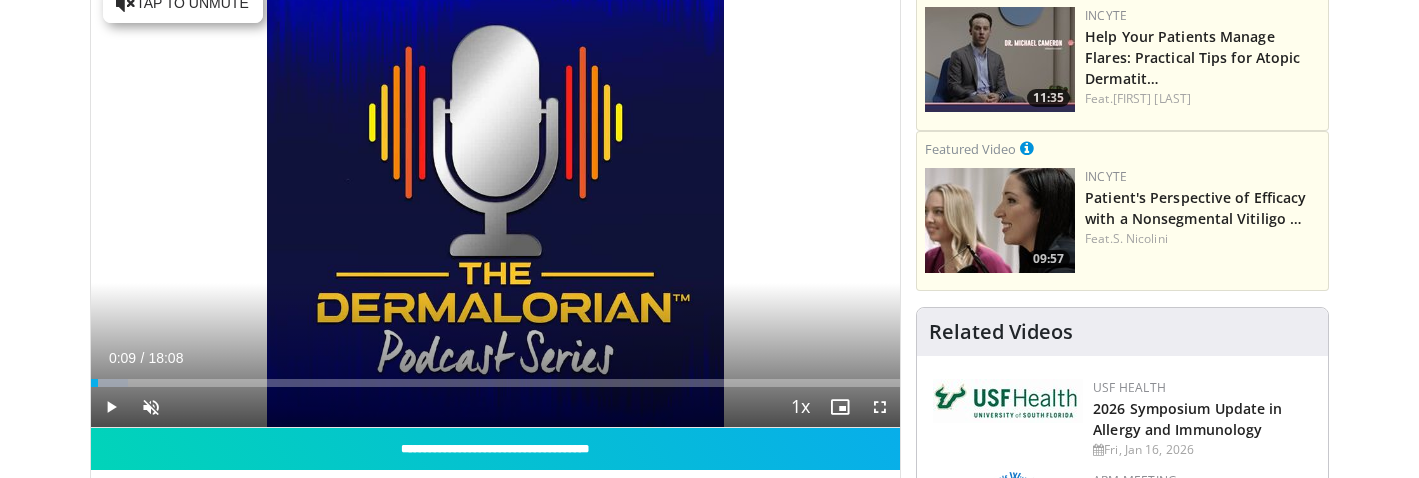 scroll, scrollTop: 196, scrollLeft: 0, axis: vertical 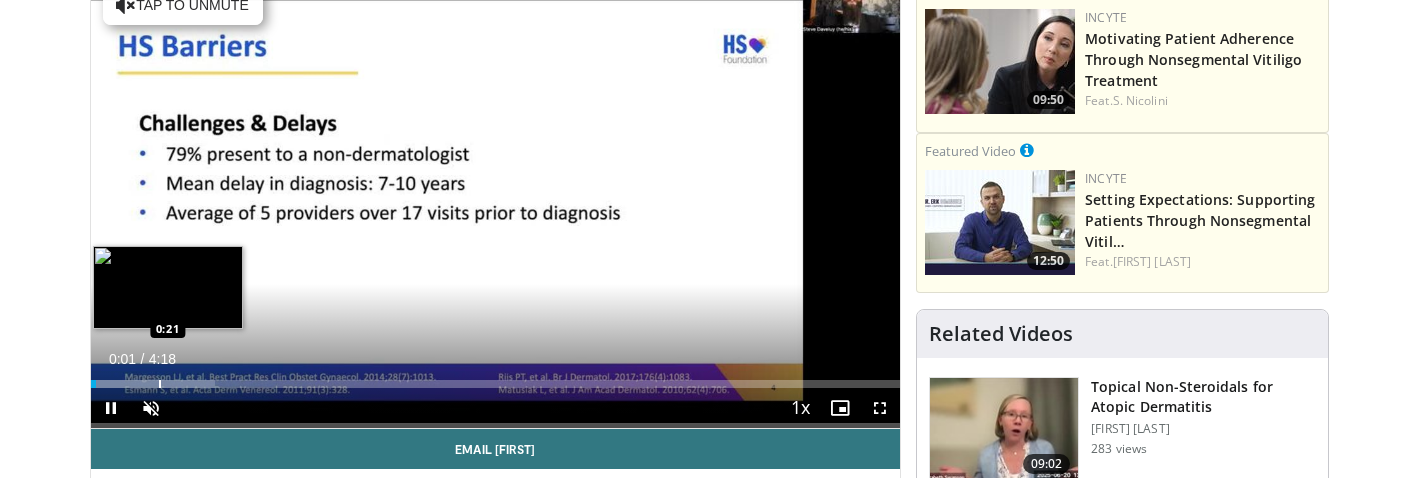 click at bounding box center (160, 384) 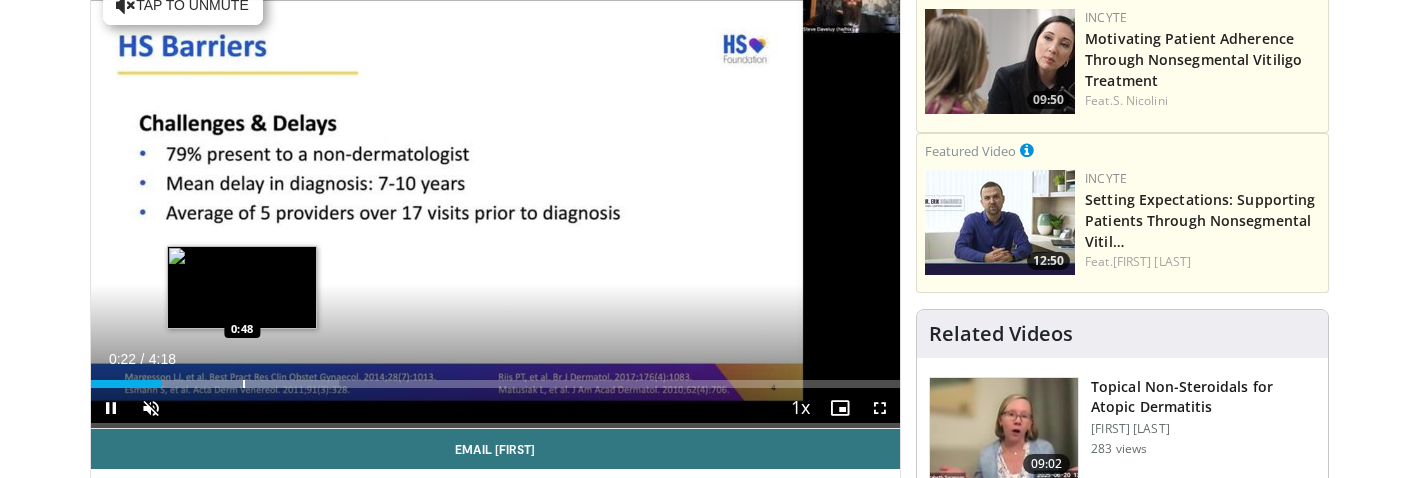 click at bounding box center [244, 384] 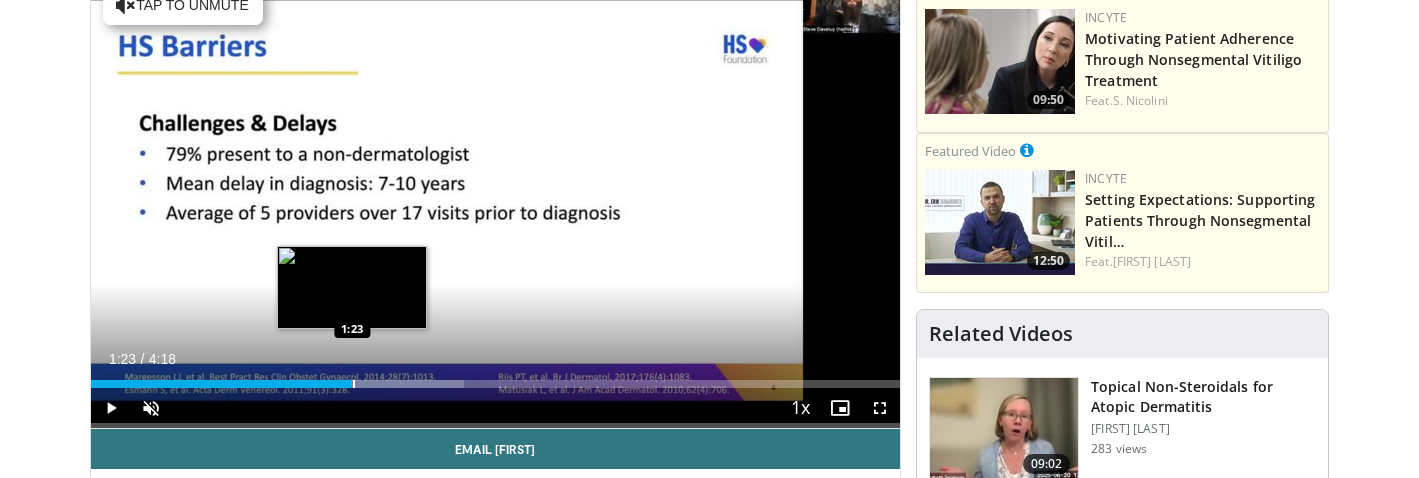click at bounding box center [354, 384] 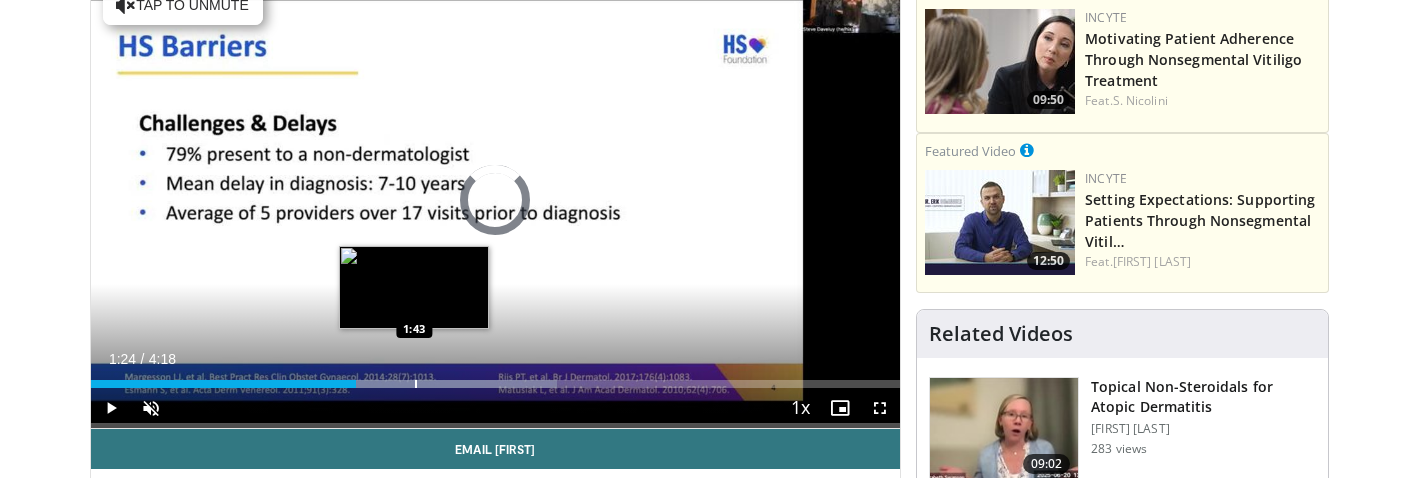 click at bounding box center [416, 384] 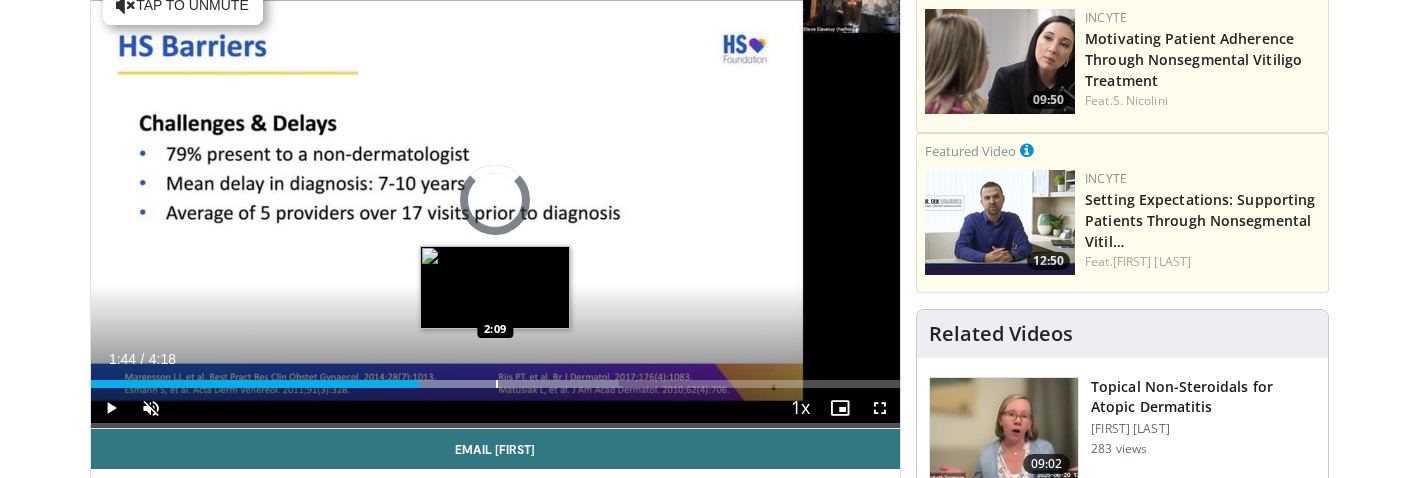click at bounding box center [497, 384] 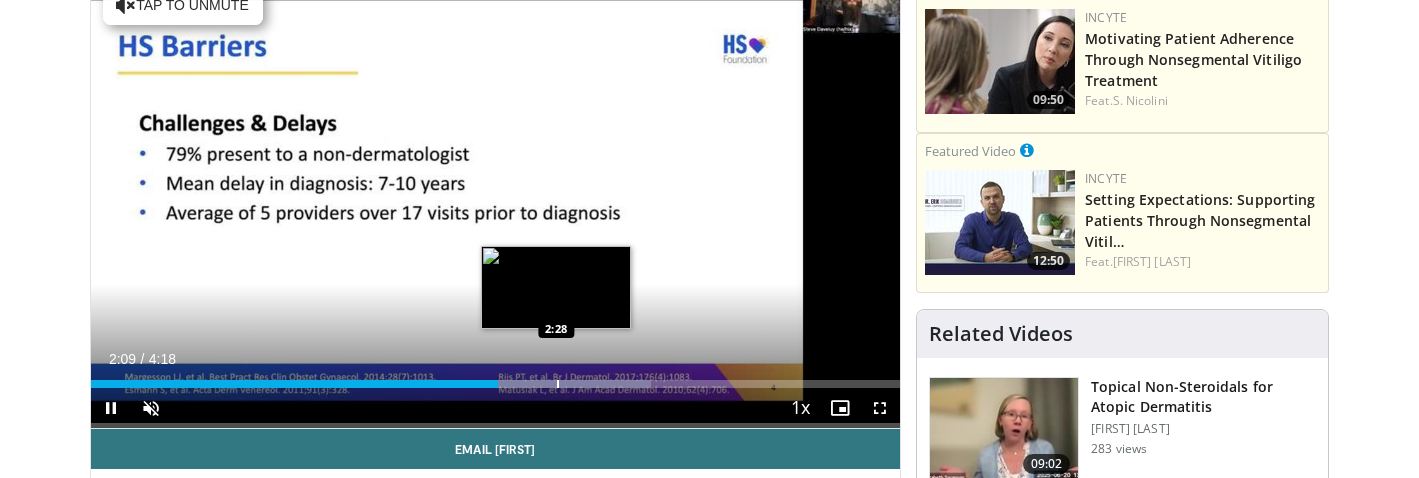 click at bounding box center [558, 384] 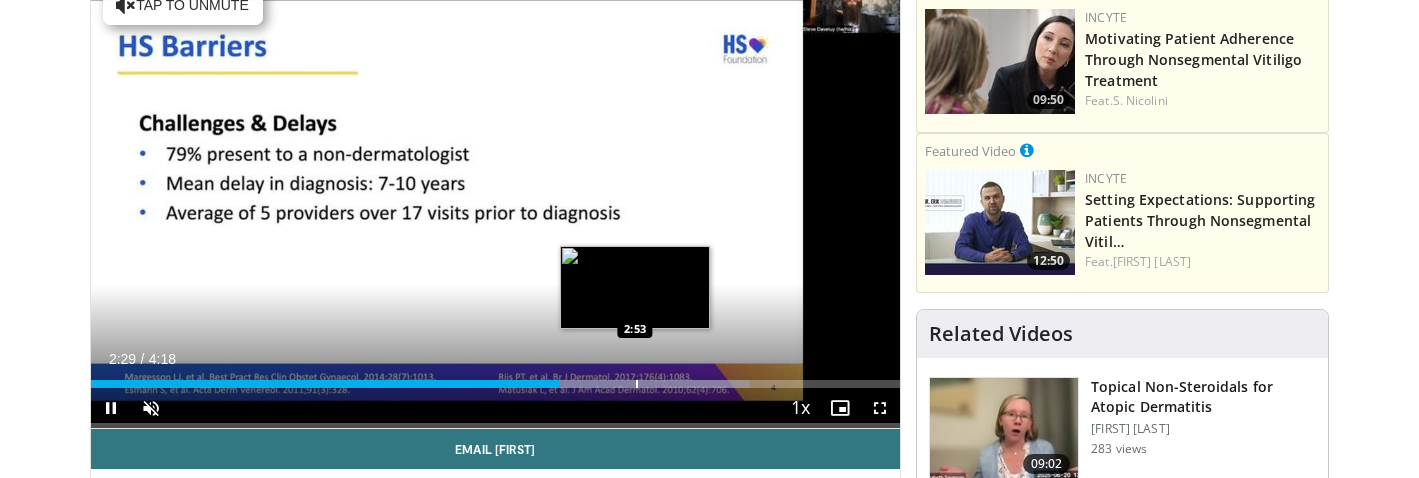 click on "Loaded :  81.40% 2:29 2:53" at bounding box center (496, 378) 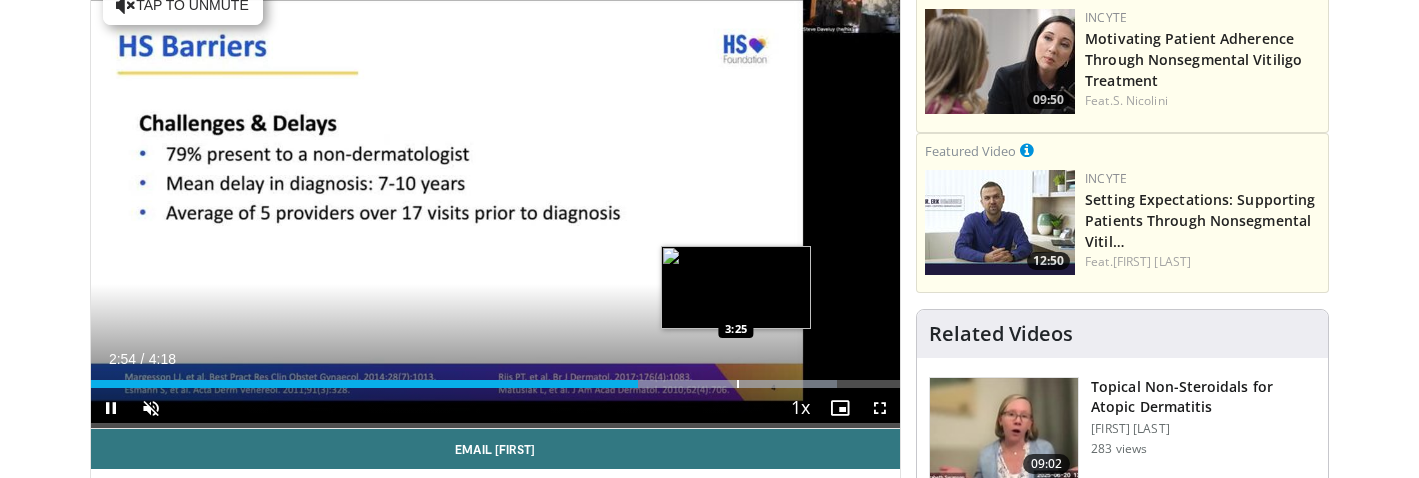 click at bounding box center [738, 384] 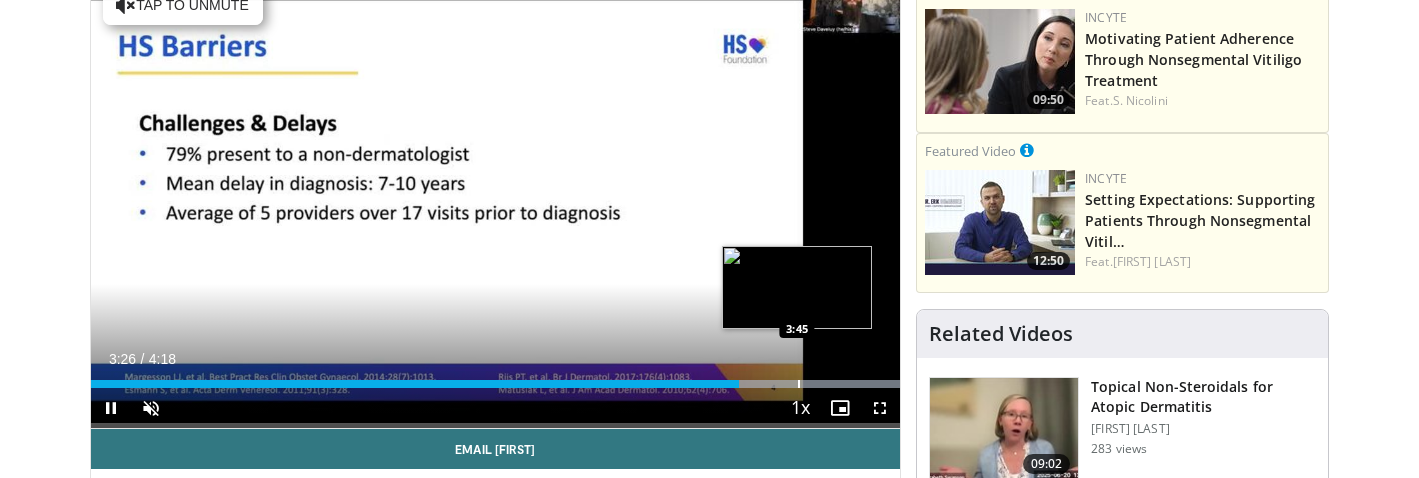click on "Loaded :  99.94% 3:26 3:45" at bounding box center (496, 378) 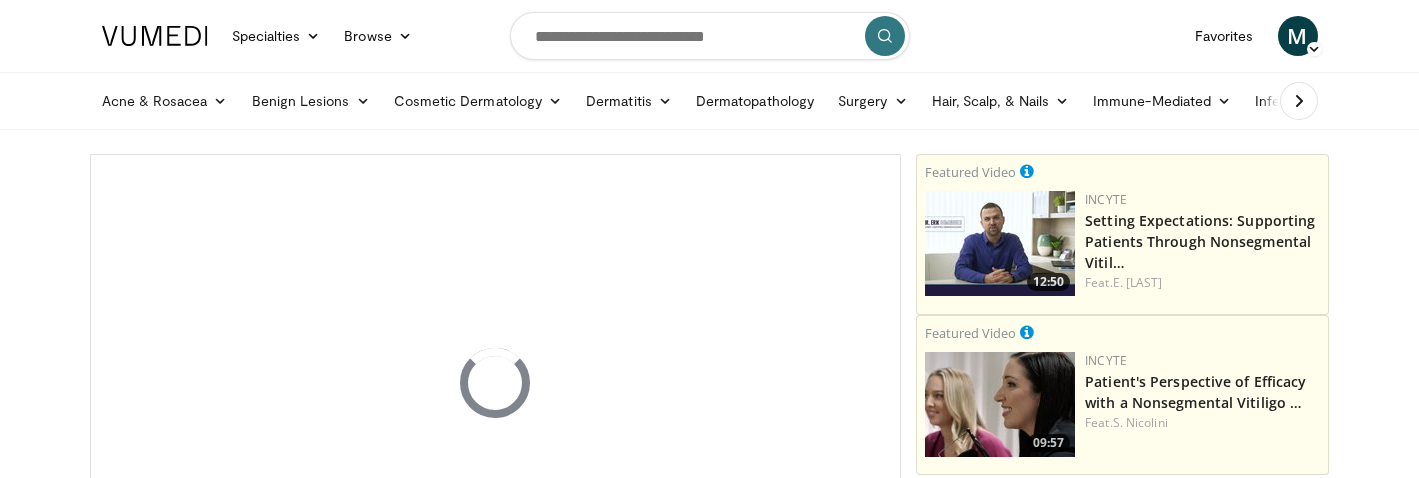 scroll, scrollTop: 0, scrollLeft: 0, axis: both 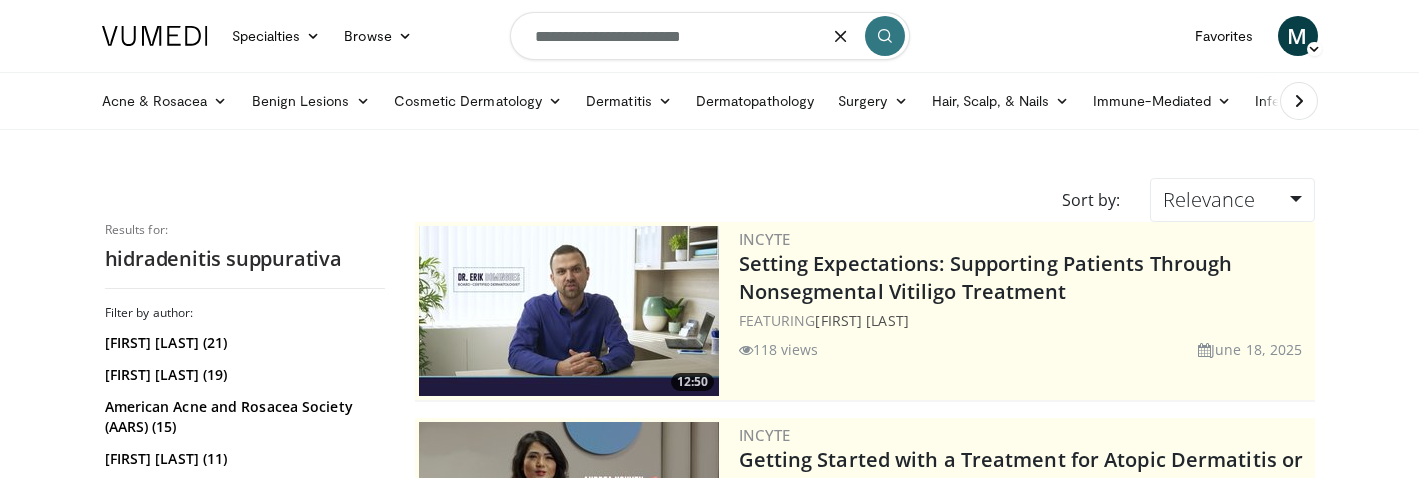 drag, startPoint x: 719, startPoint y: 33, endPoint x: 486, endPoint y: 26, distance: 233.10513 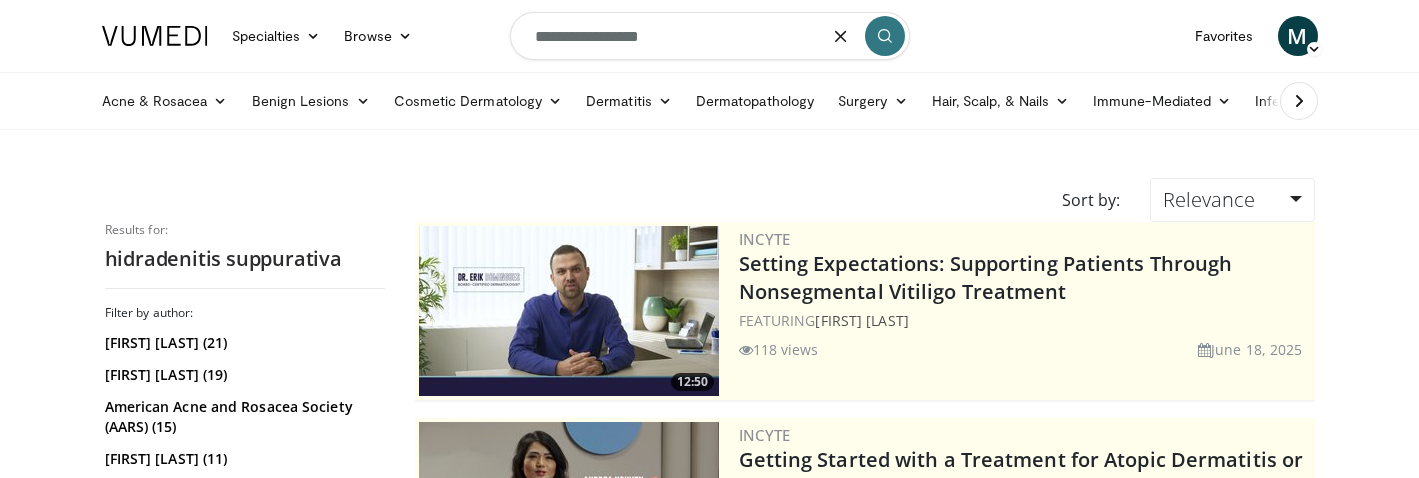 type on "**********" 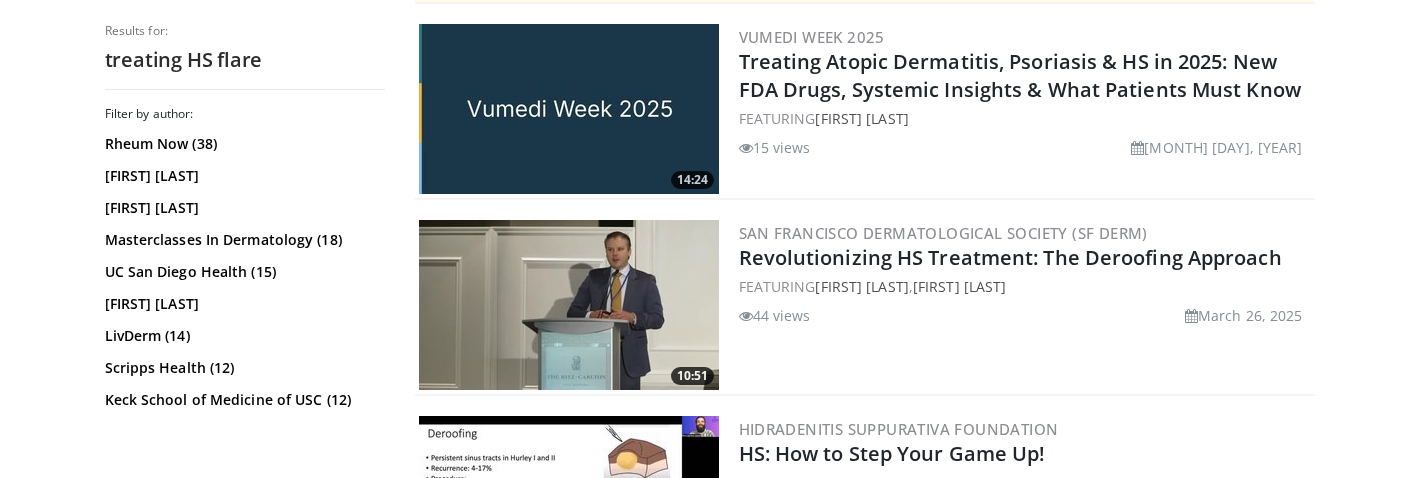 scroll, scrollTop: 767, scrollLeft: 0, axis: vertical 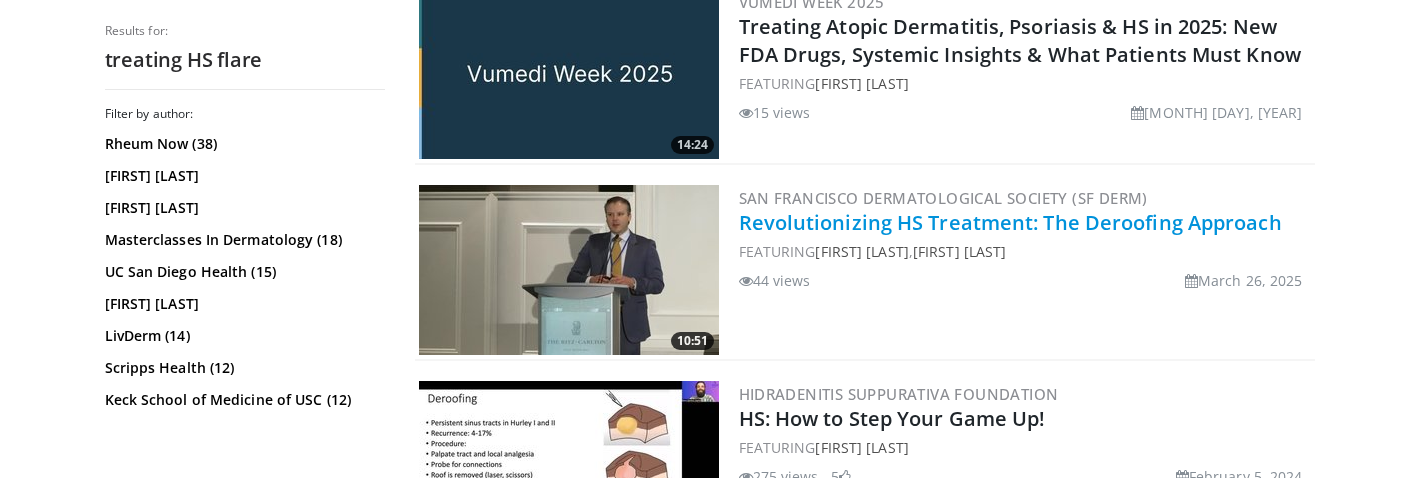 click on "Revolutionizing HS Treatment: The Deroofing Approach" at bounding box center (1010, 222) 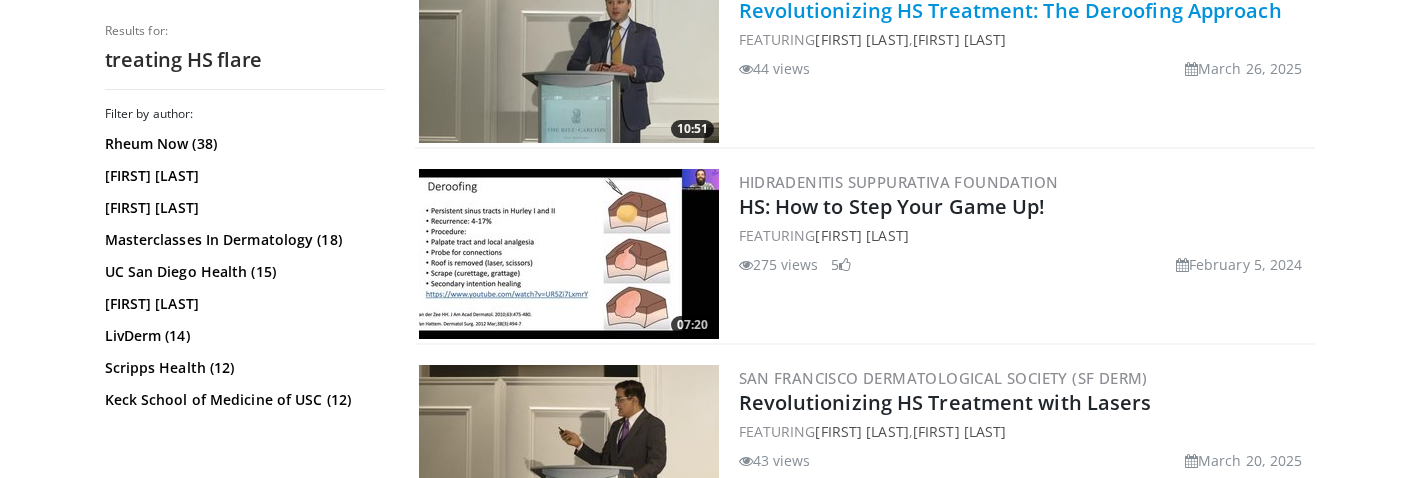 scroll, scrollTop: 982, scrollLeft: 0, axis: vertical 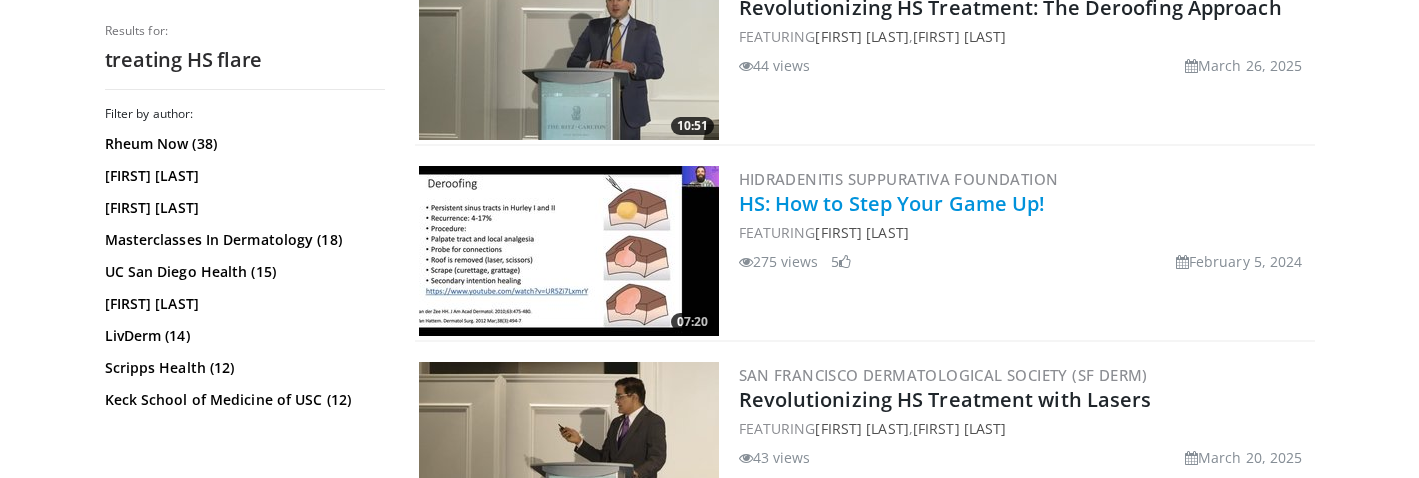 click on "HS: How to Step Your Game Up!" at bounding box center [892, 203] 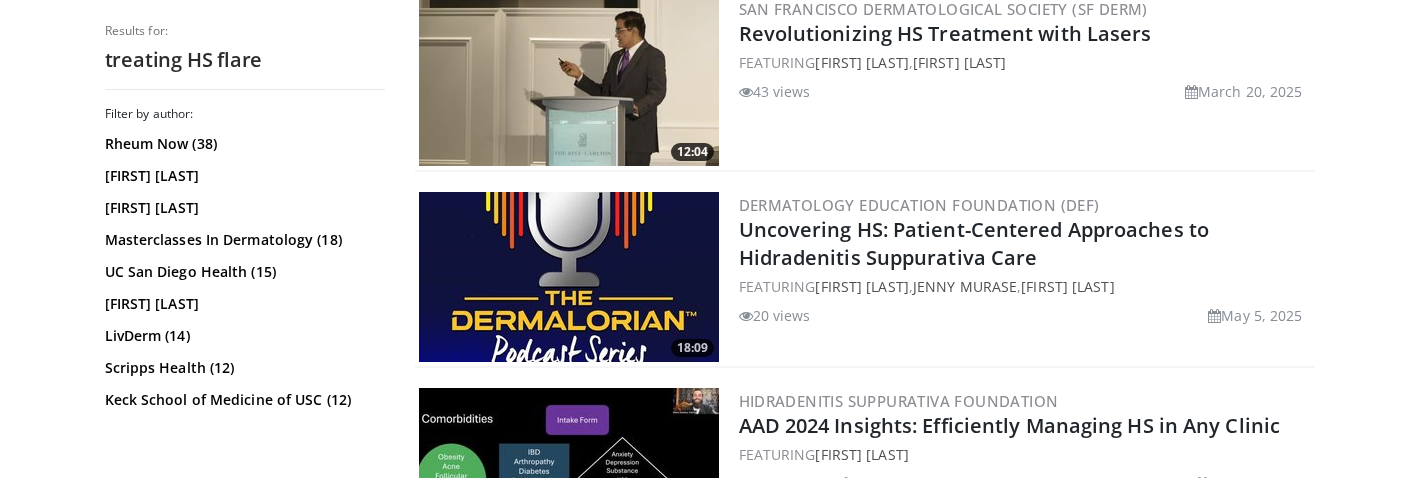 scroll, scrollTop: 1376, scrollLeft: 0, axis: vertical 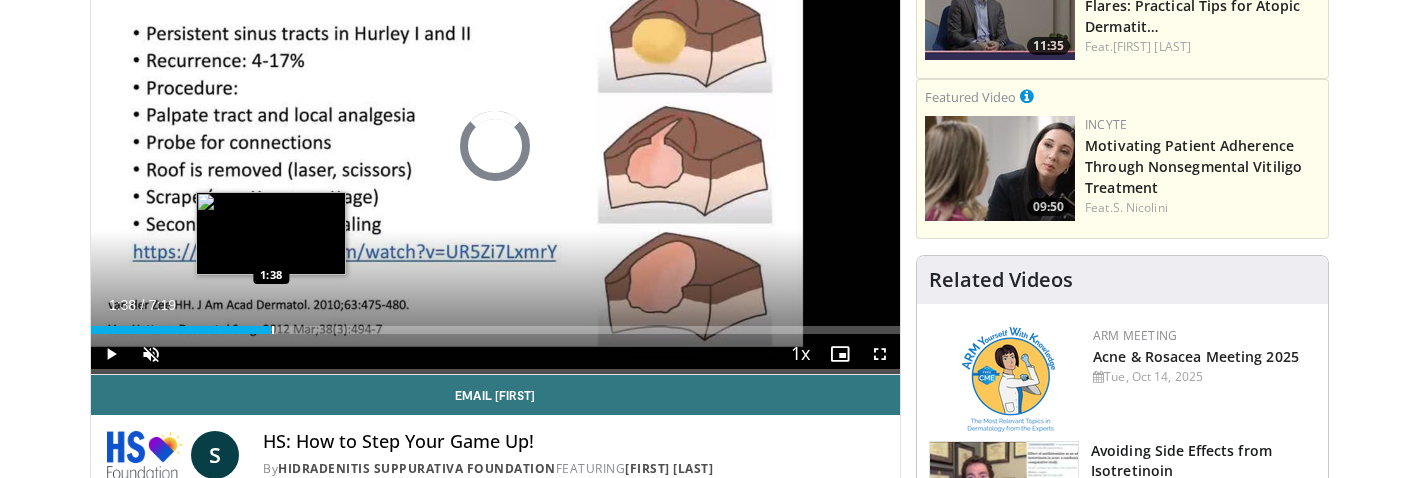 click at bounding box center (273, 330) 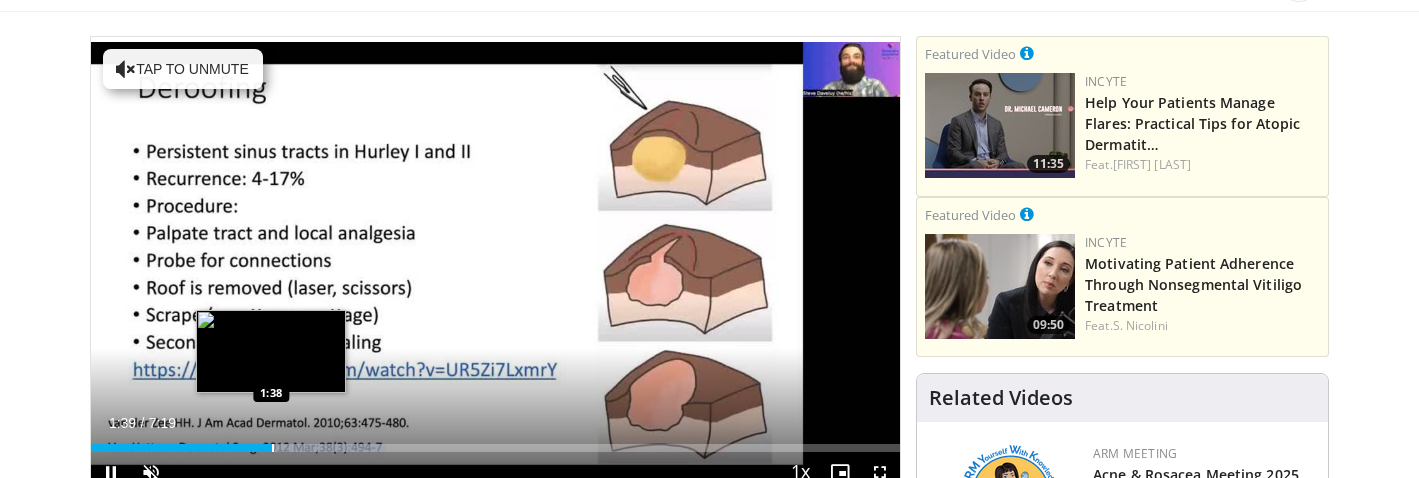 scroll, scrollTop: 202, scrollLeft: 0, axis: vertical 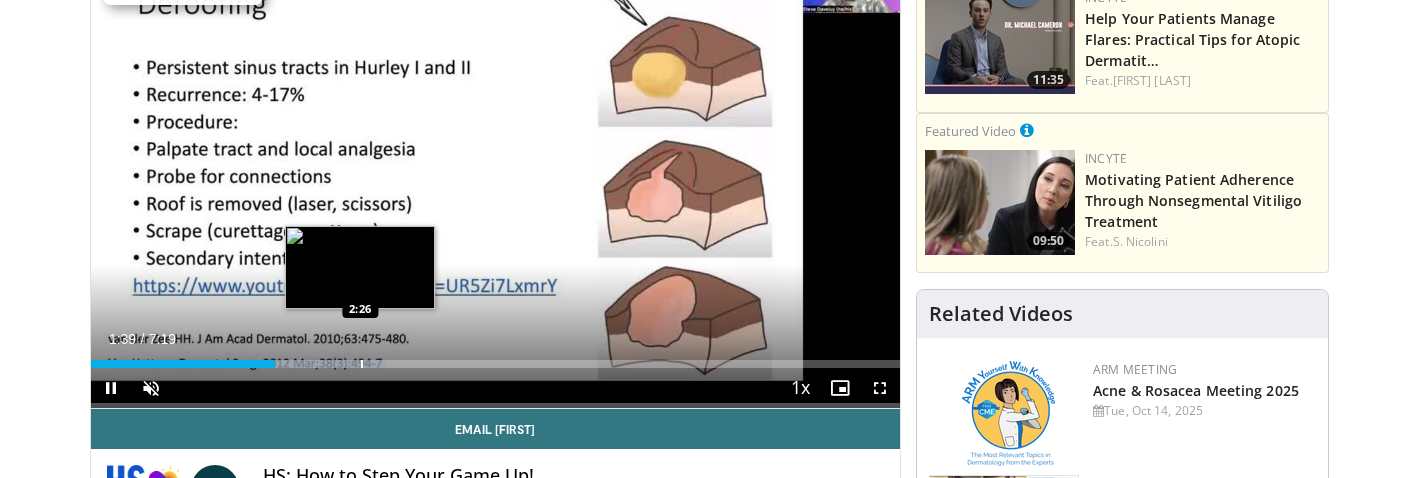 click at bounding box center (362, 364) 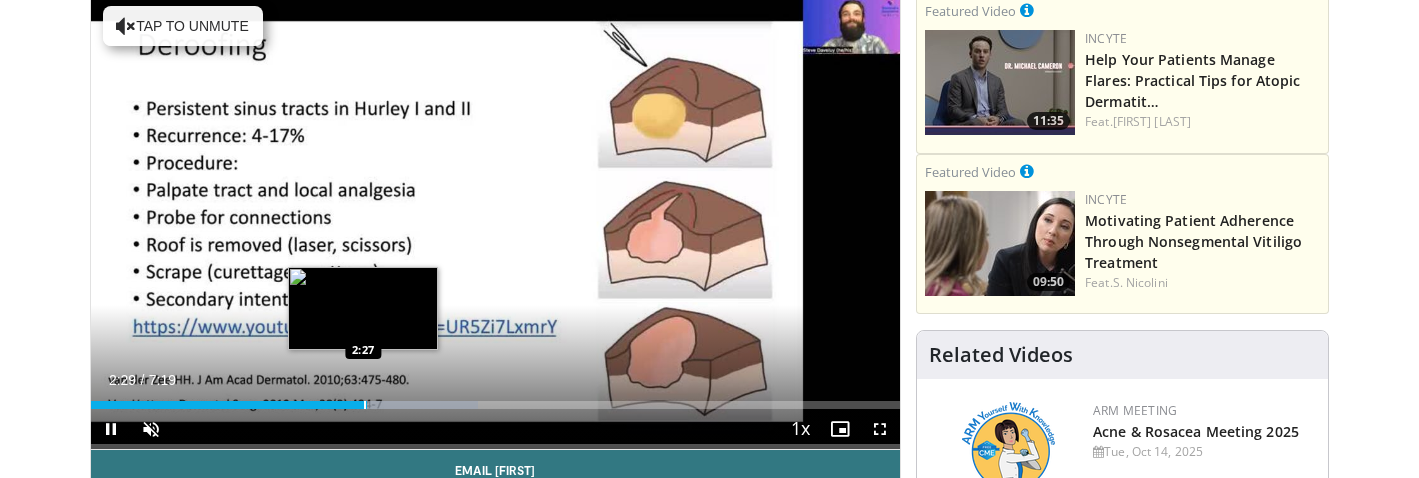 scroll, scrollTop: 159, scrollLeft: 0, axis: vertical 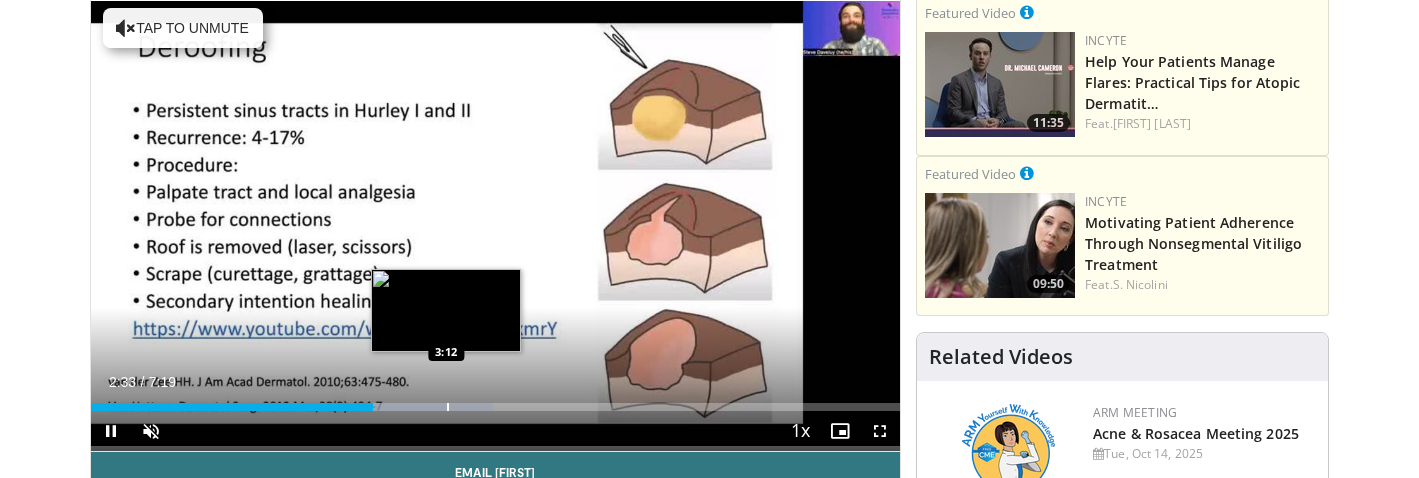 click at bounding box center (448, 407) 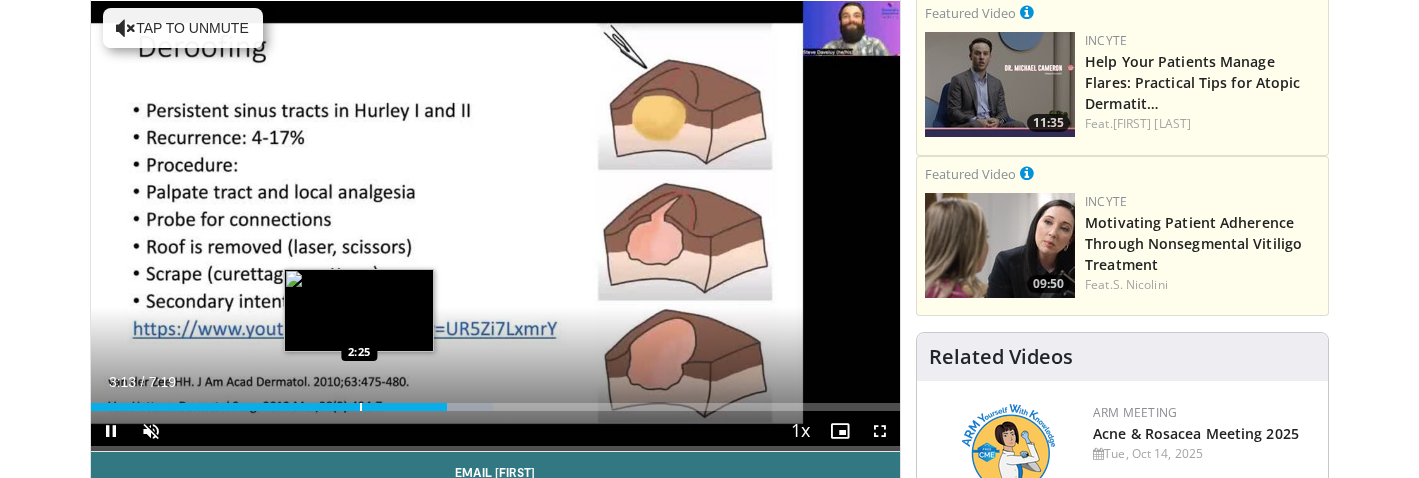 click at bounding box center (361, 407) 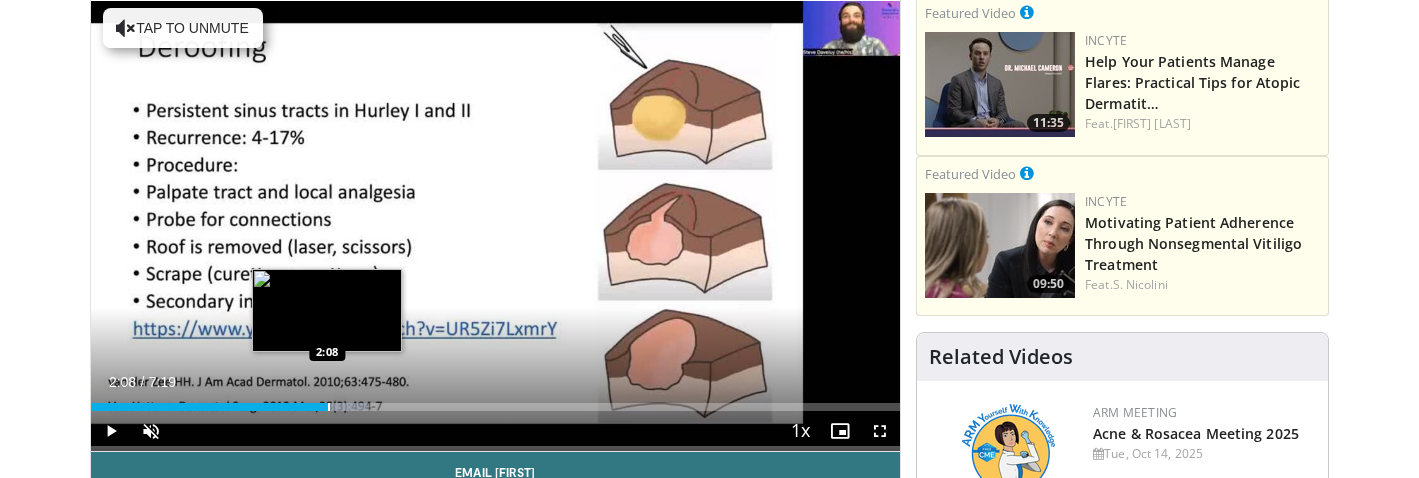 click at bounding box center [329, 407] 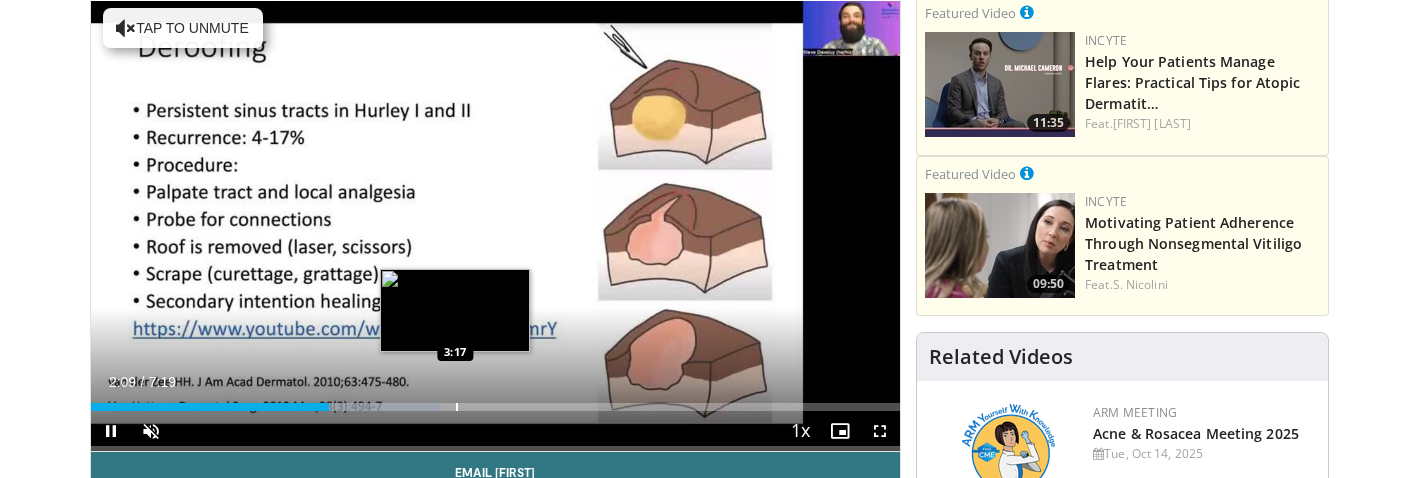 click at bounding box center [457, 407] 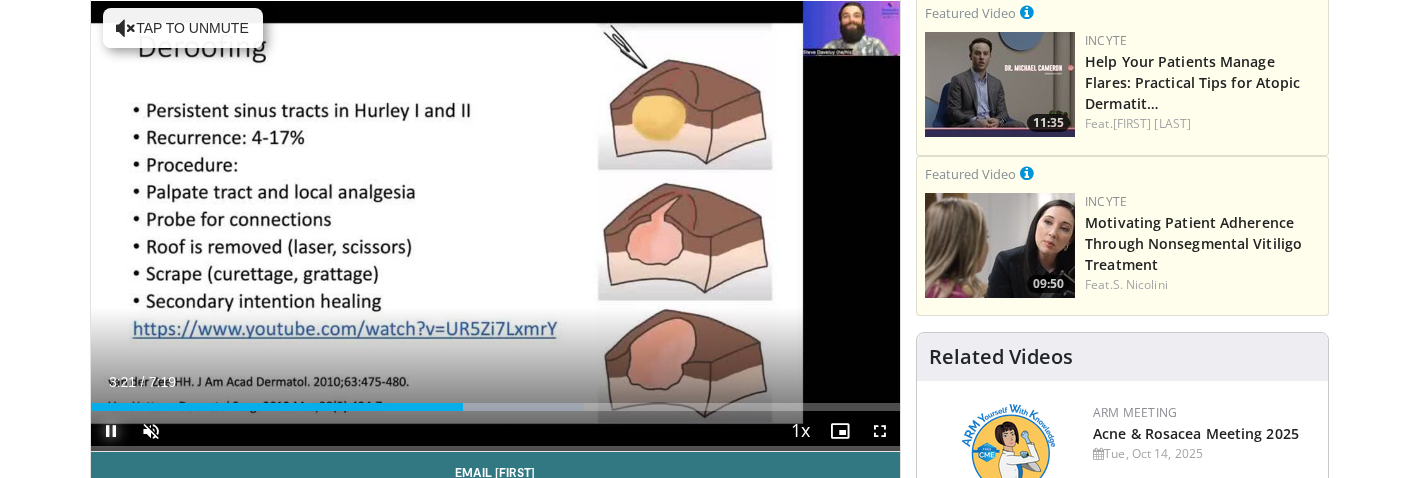 click at bounding box center (111, 431) 